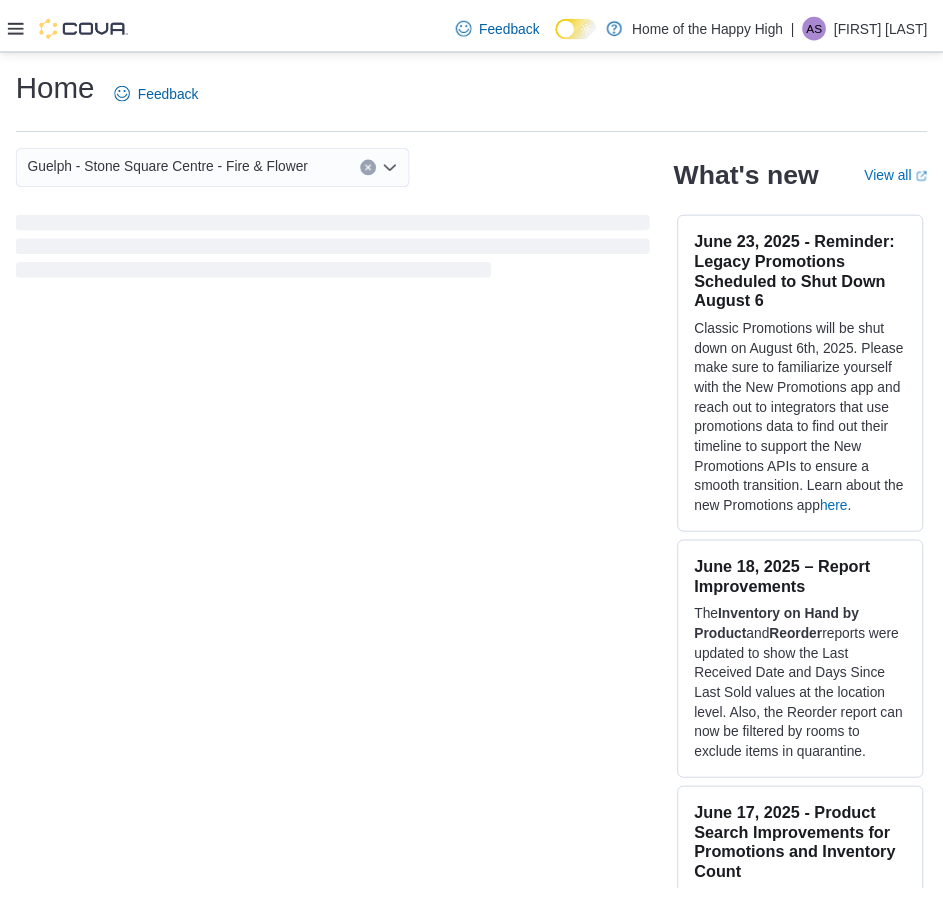 scroll, scrollTop: 0, scrollLeft: 0, axis: both 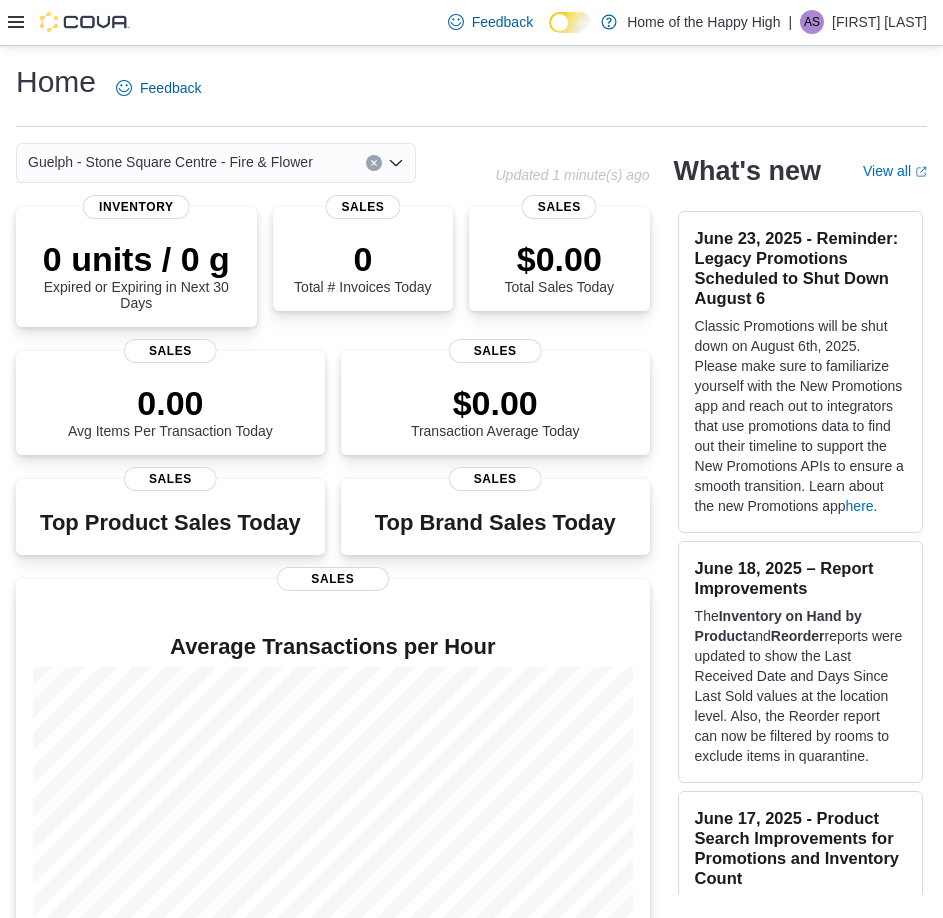 click at bounding box center (69, 22) 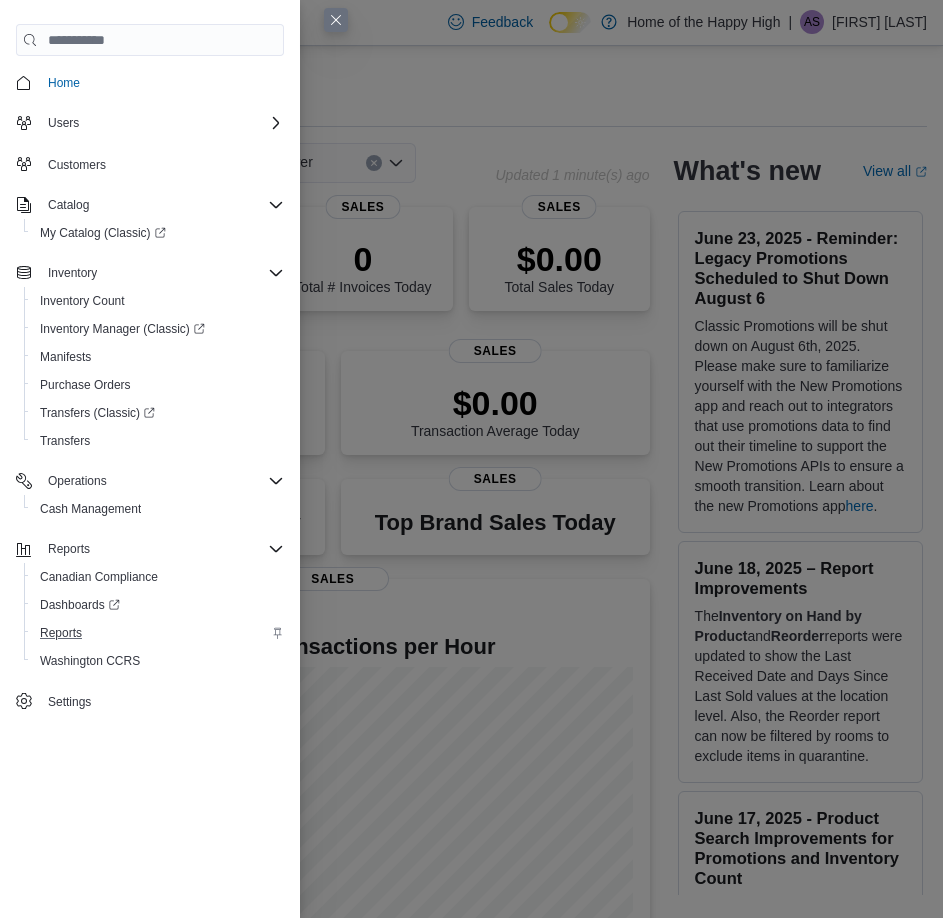click on "Reports" at bounding box center [158, 633] 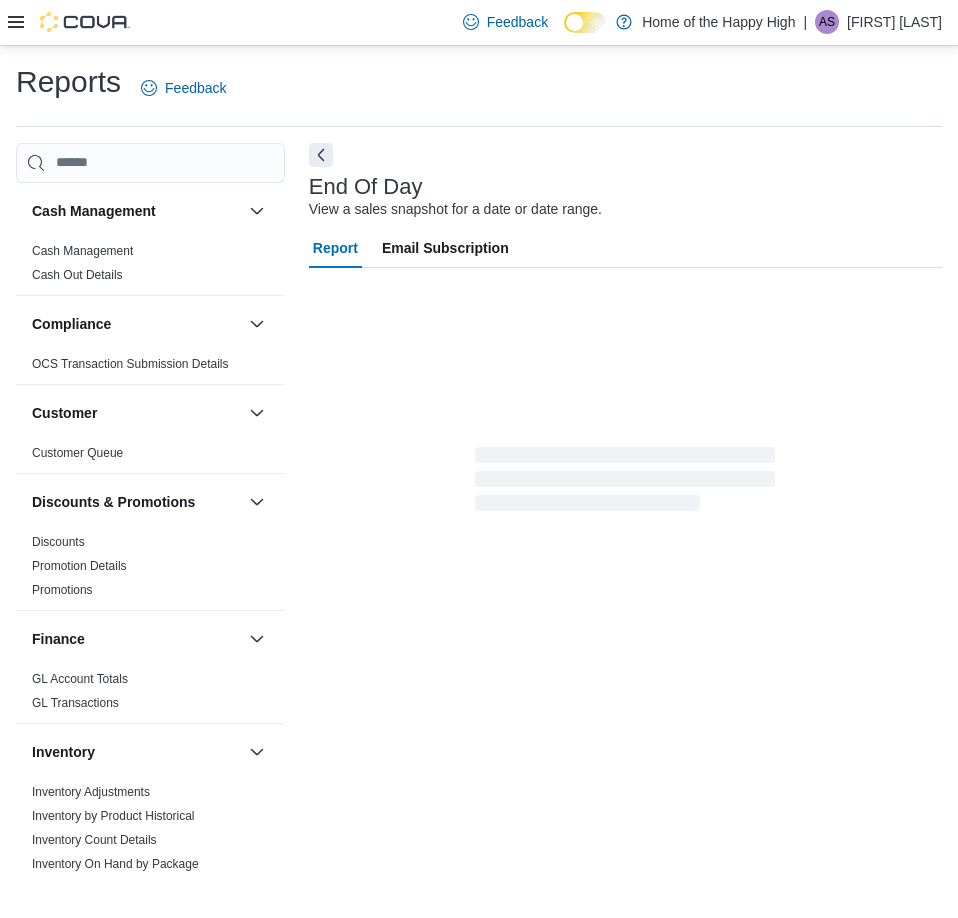 click 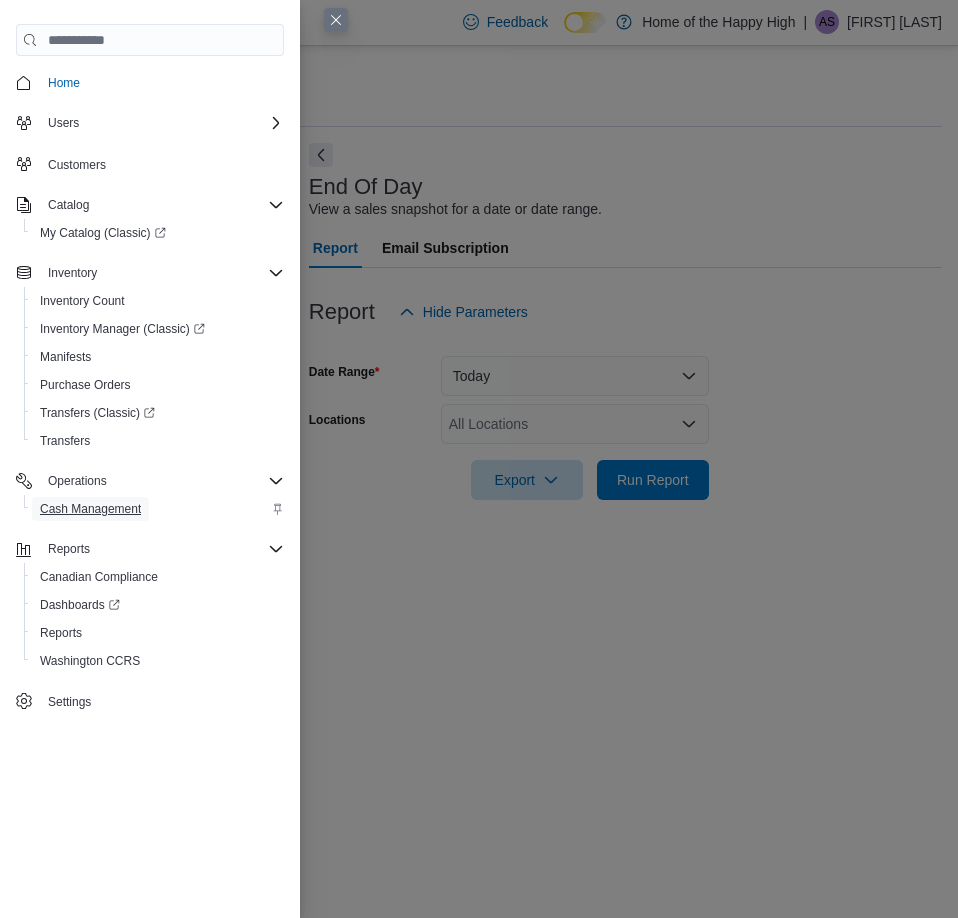 click on "Cash Management" at bounding box center [90, 509] 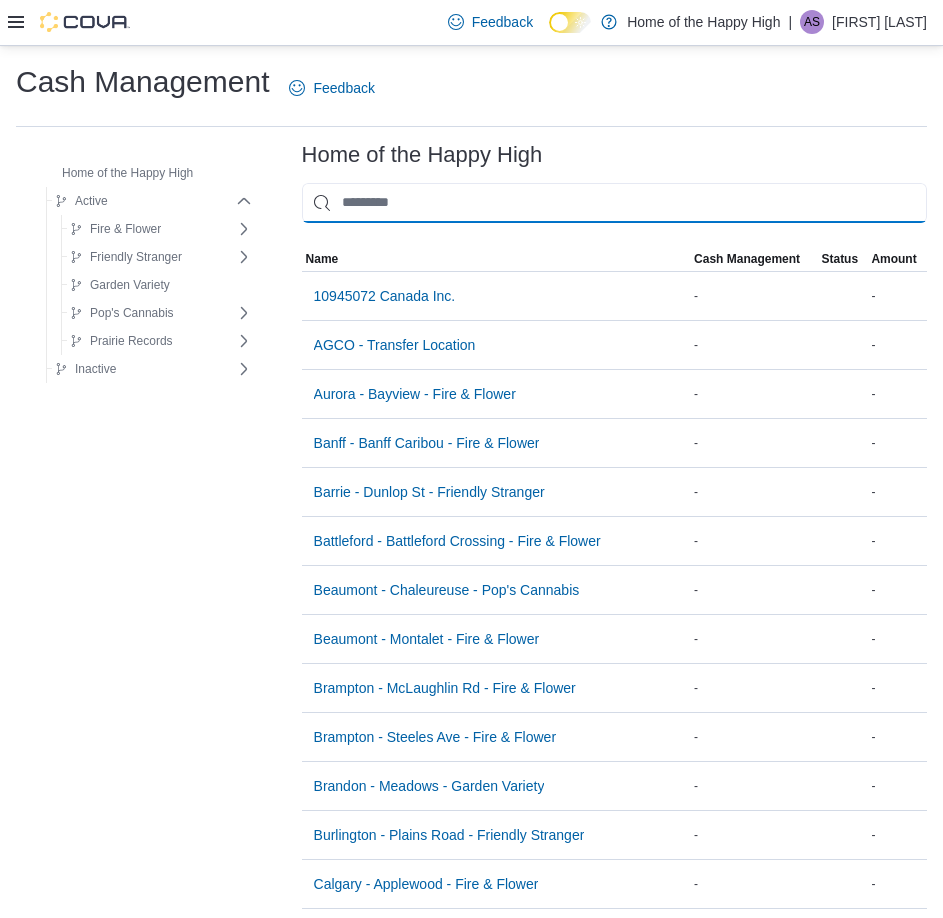 click at bounding box center [614, 203] 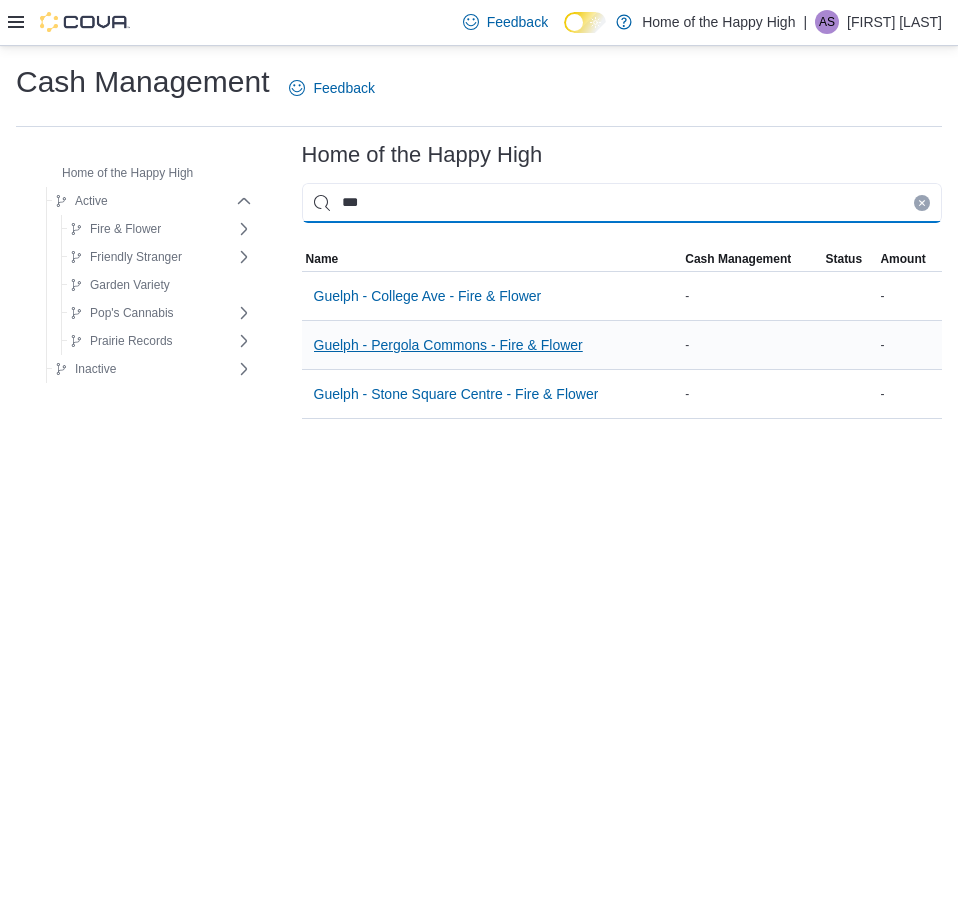 type on "***" 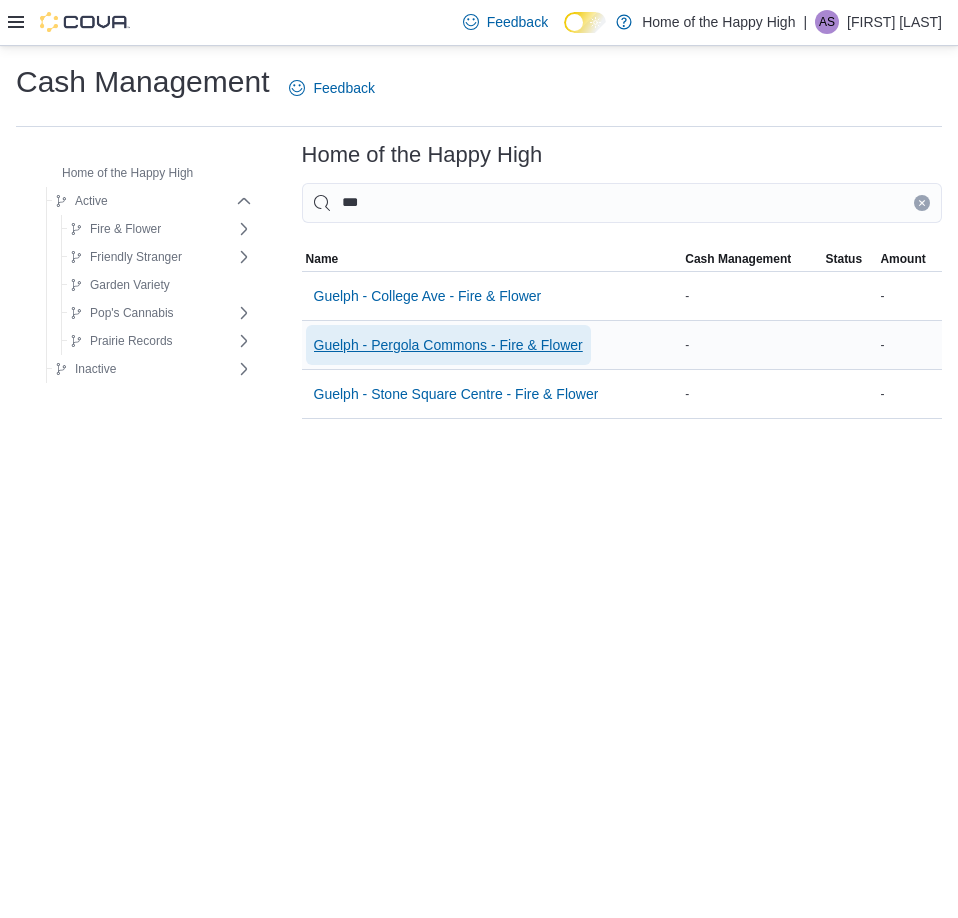 click on "Guelph - Pergola Commons - Fire & Flower" at bounding box center (448, 345) 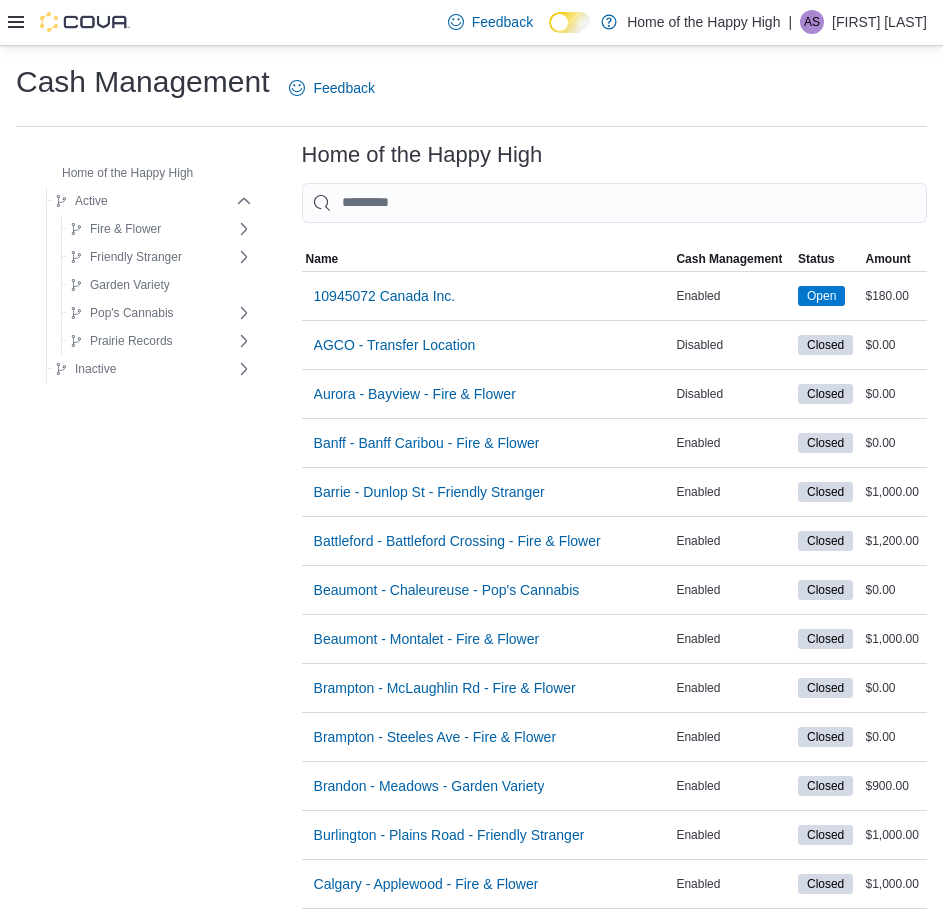 click at bounding box center (614, 203) 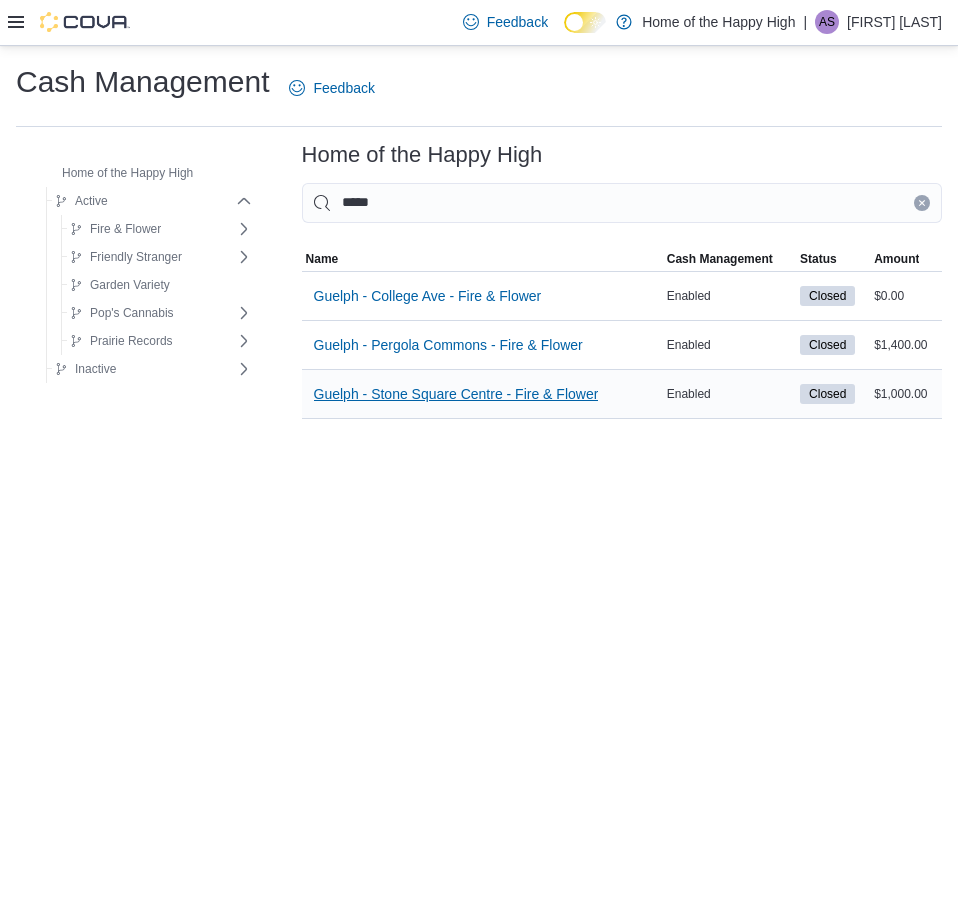 type on "*****" 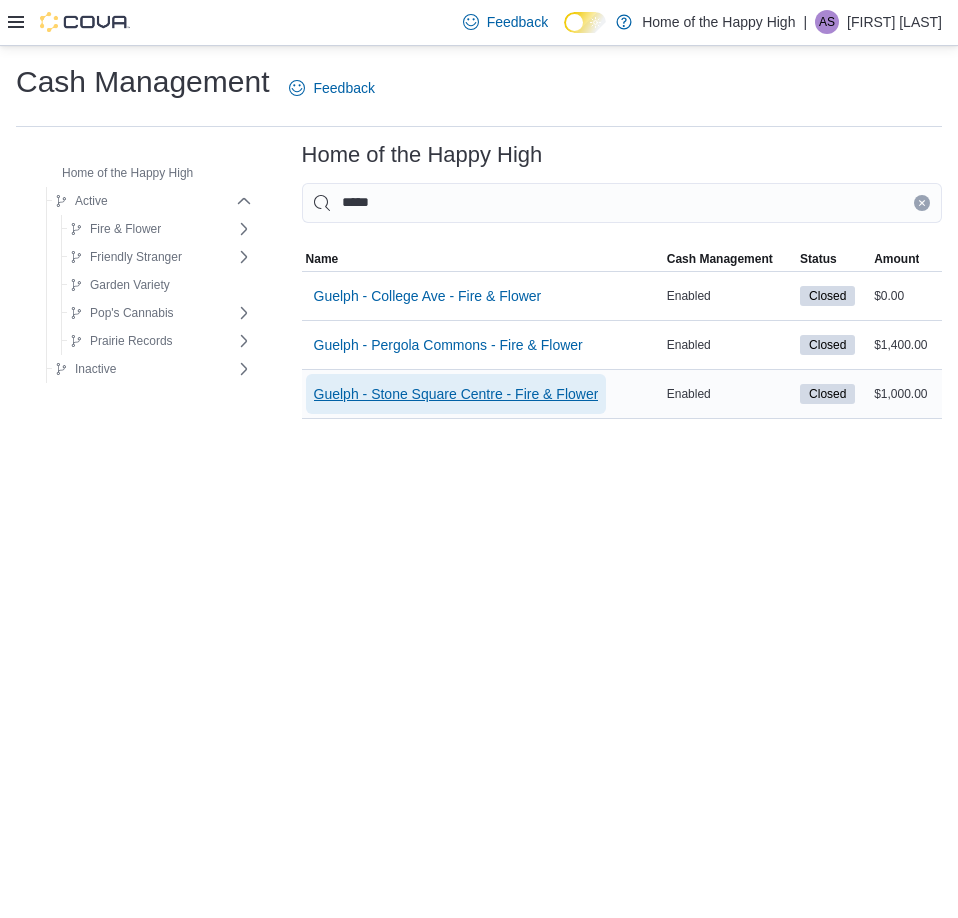 click on "Guelph - Stone Square Centre - Fire & Flower" at bounding box center (456, 394) 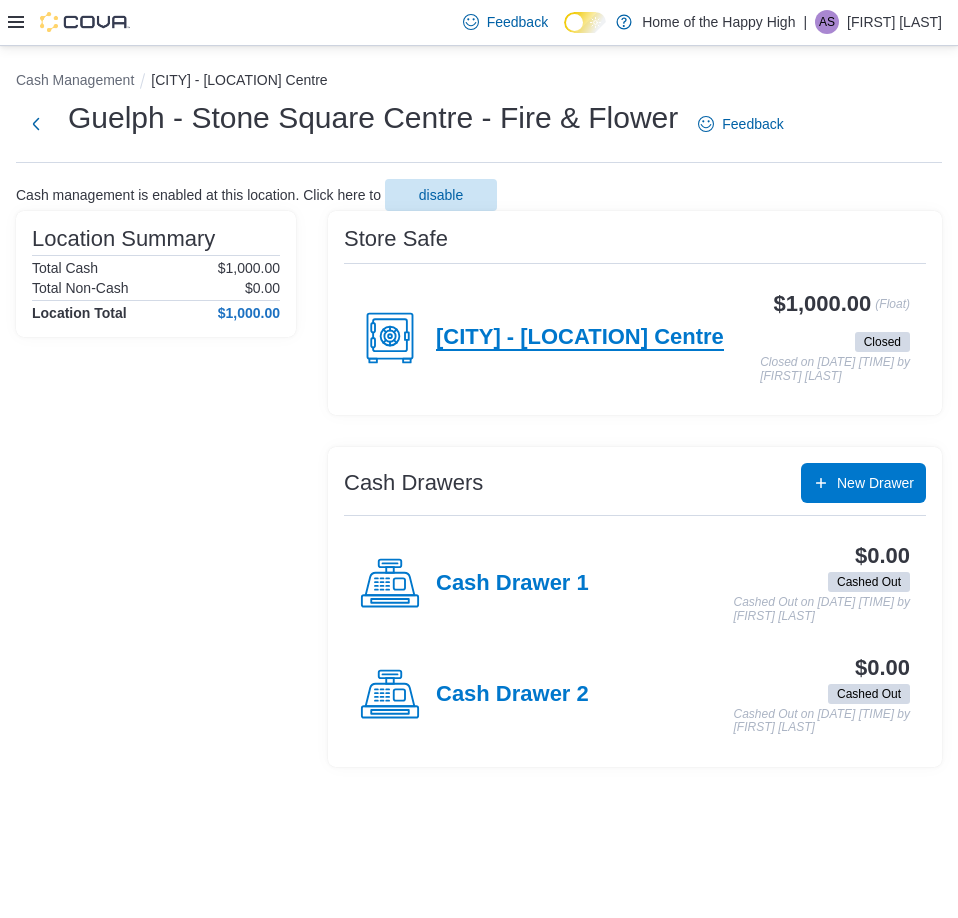 click on "[CITY] - [LOCATION] Centre" at bounding box center [580, 338] 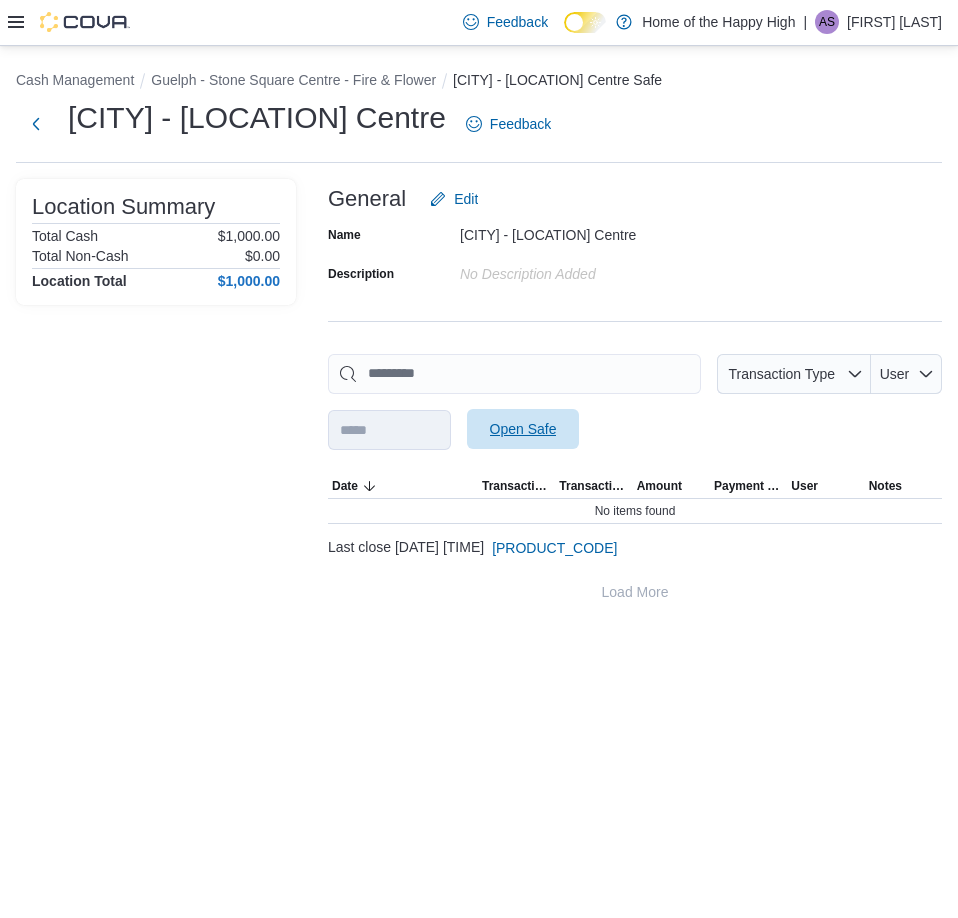 click on "Open Safe" at bounding box center [523, 429] 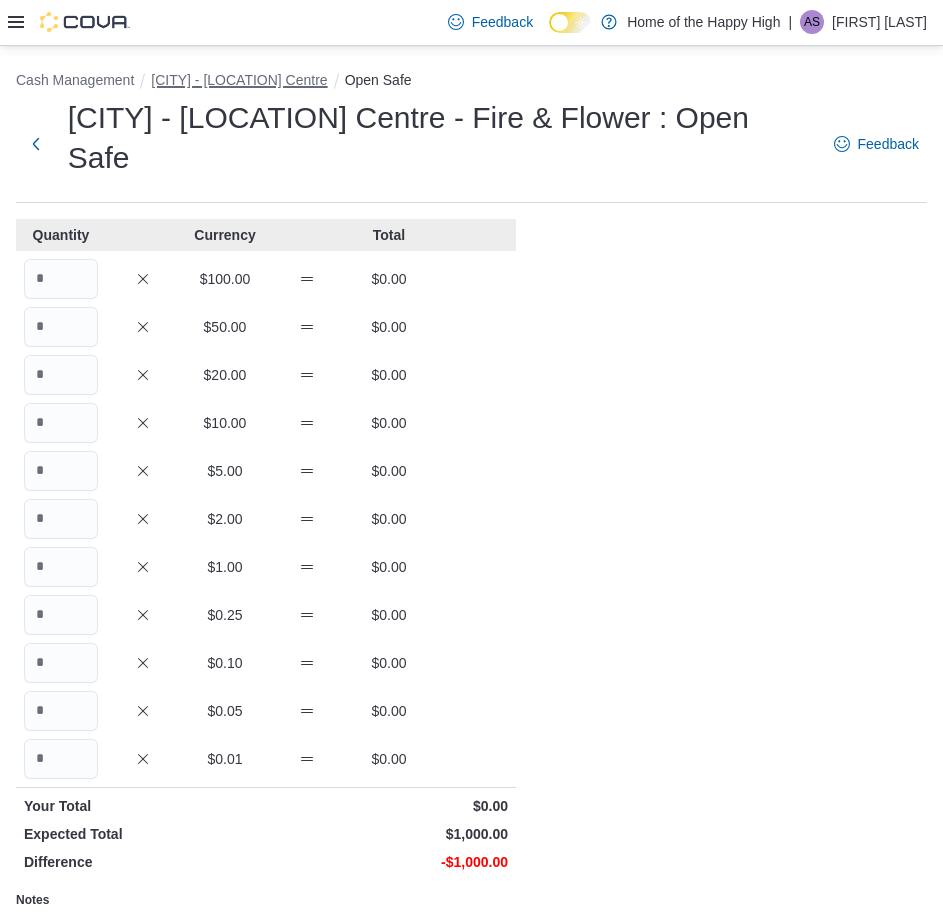 click on "[CITY] - [LOCATION] Centre" at bounding box center (239, 80) 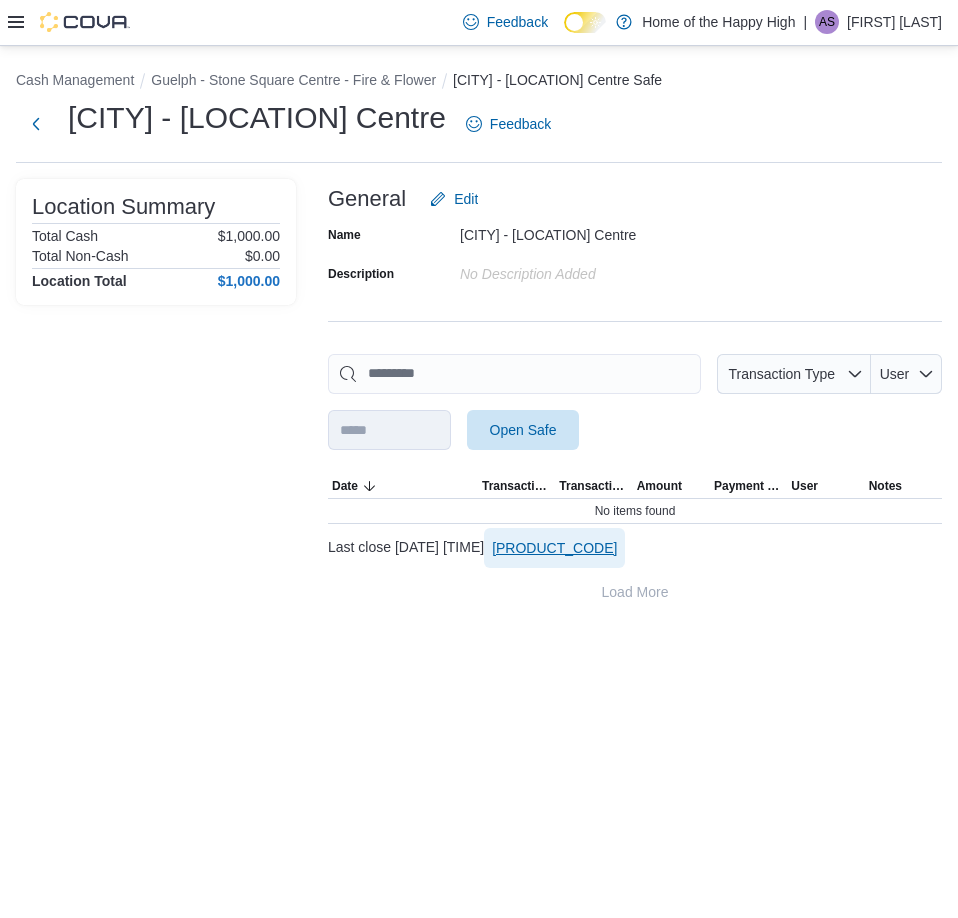 click on "[PRODUCT_CODE]" at bounding box center (554, 548) 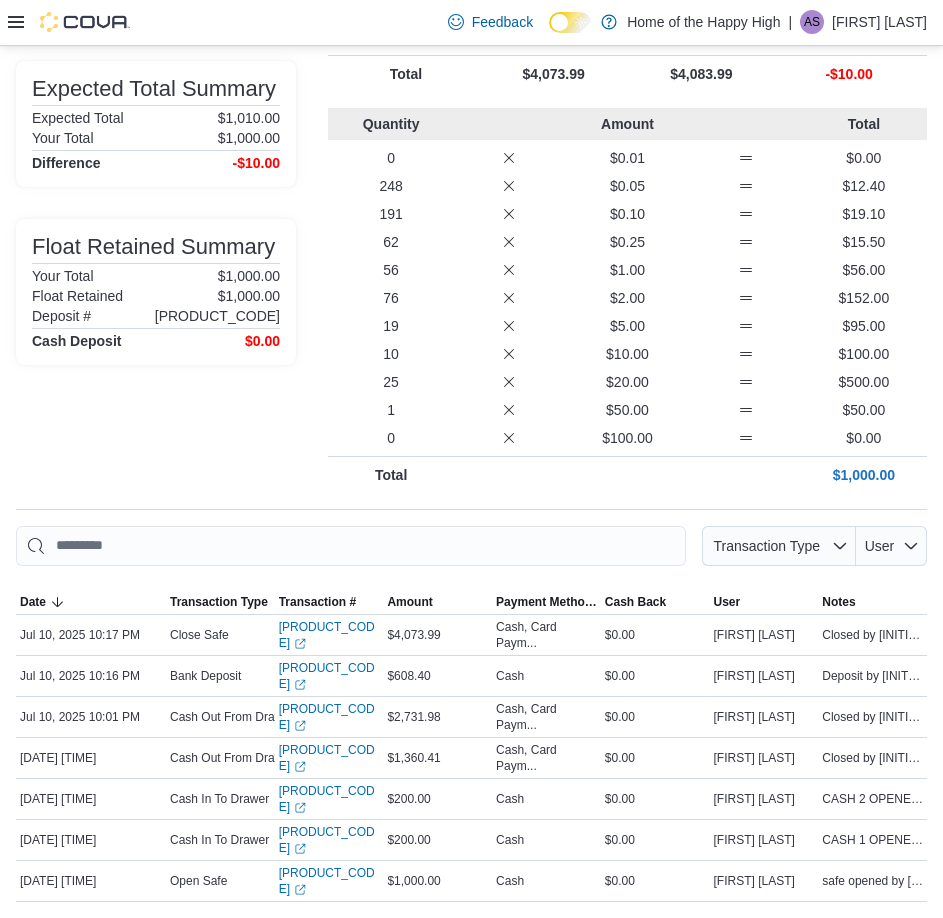 scroll, scrollTop: 0, scrollLeft: 0, axis: both 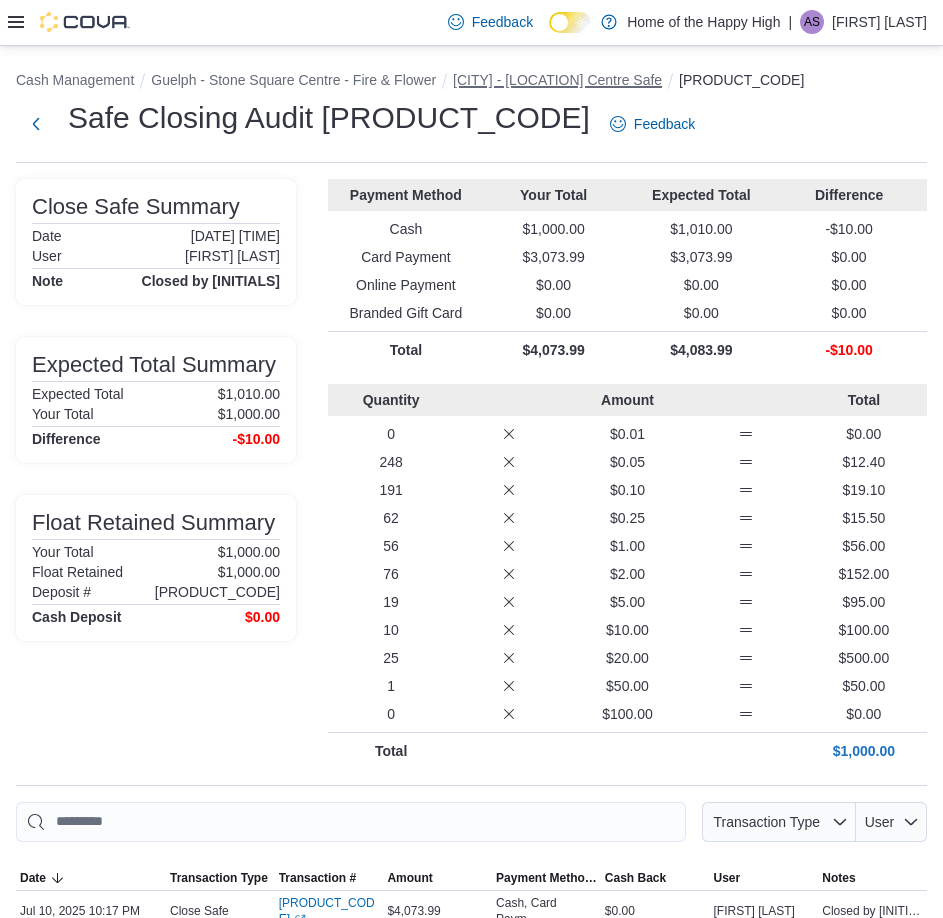 click on "[CITY] - [LOCATION] Centre Safe" at bounding box center (557, 80) 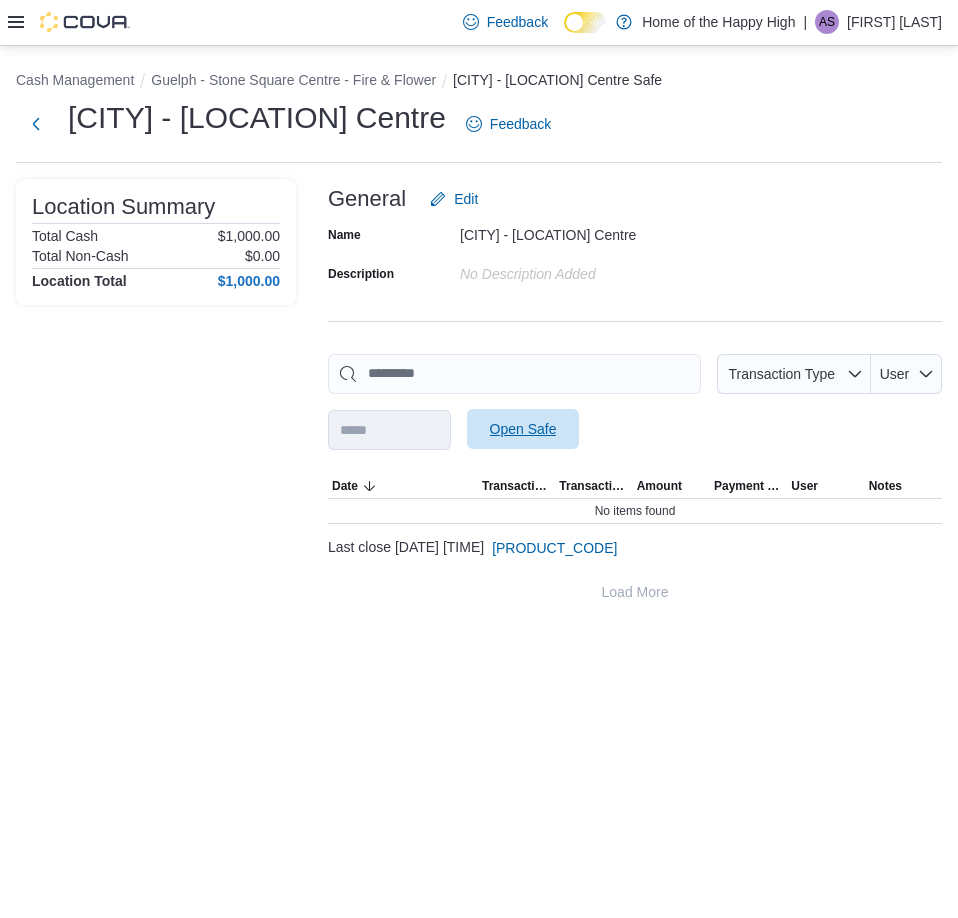 click on "Open Safe" at bounding box center [523, 429] 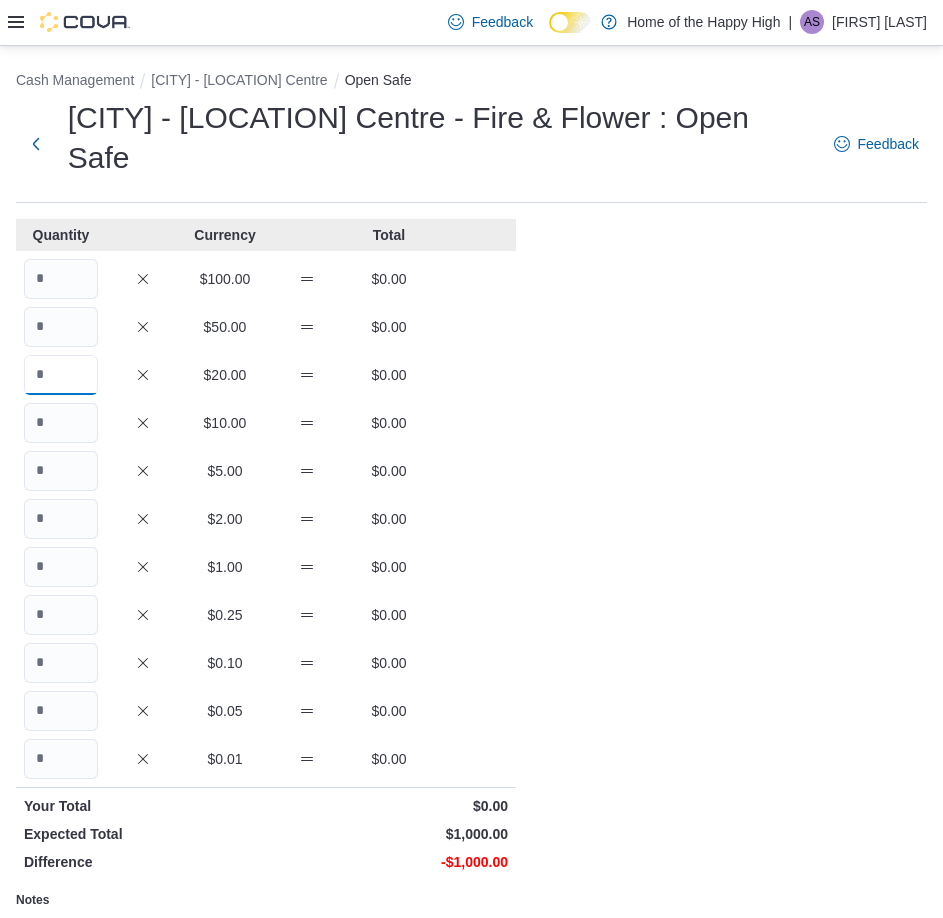 click at bounding box center (61, 375) 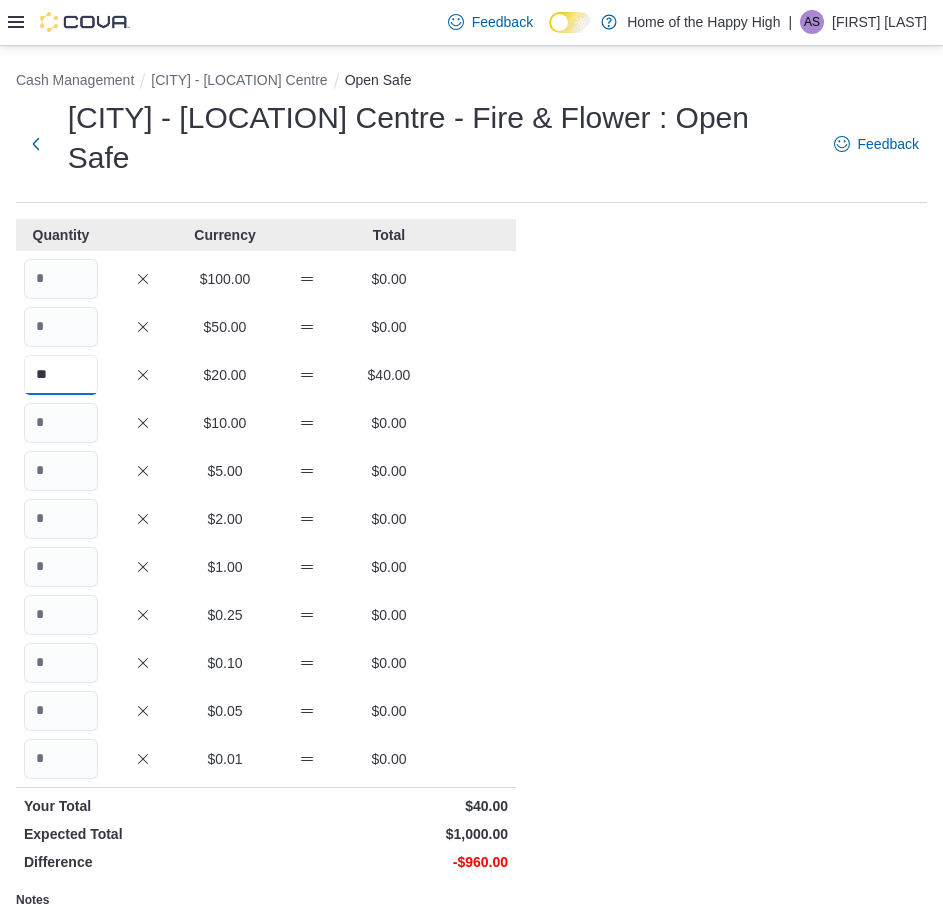 type on "**" 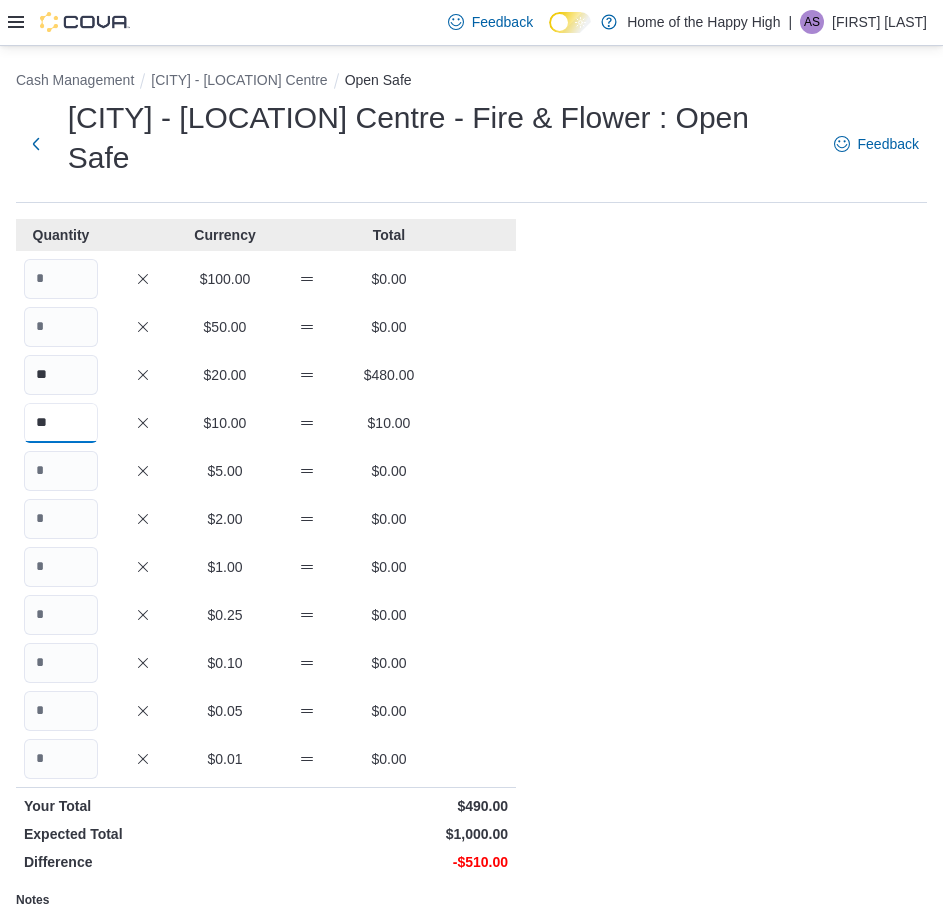 type on "**" 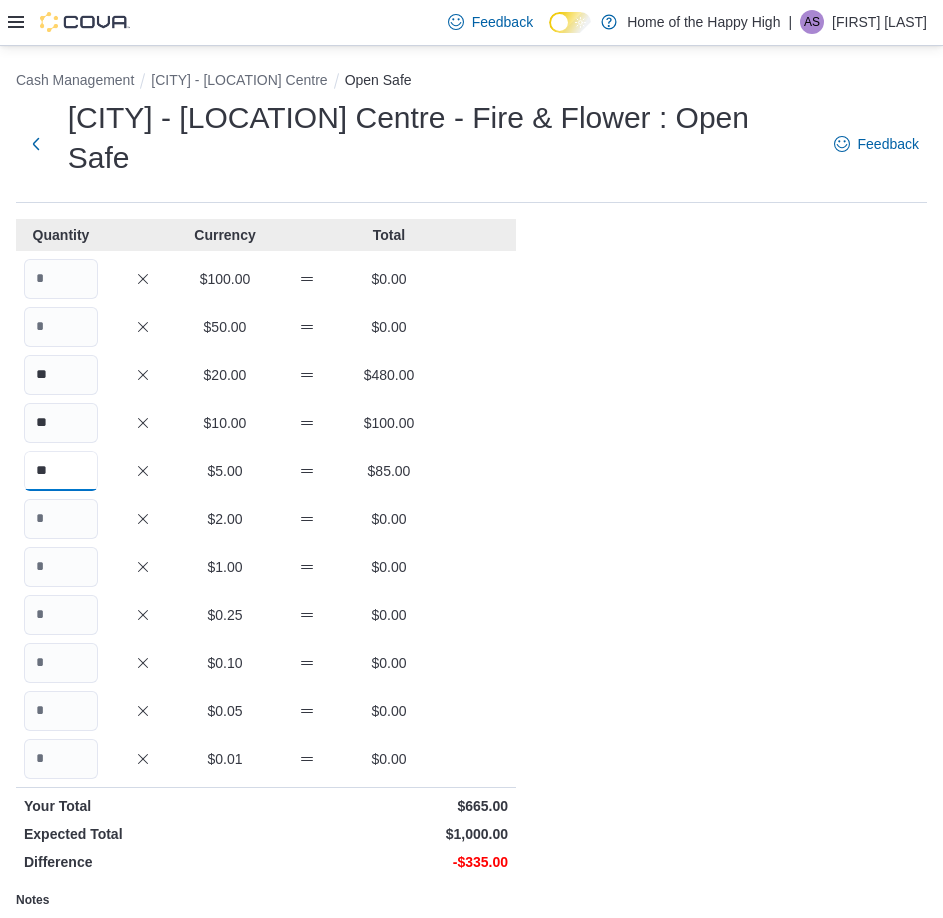 type on "**" 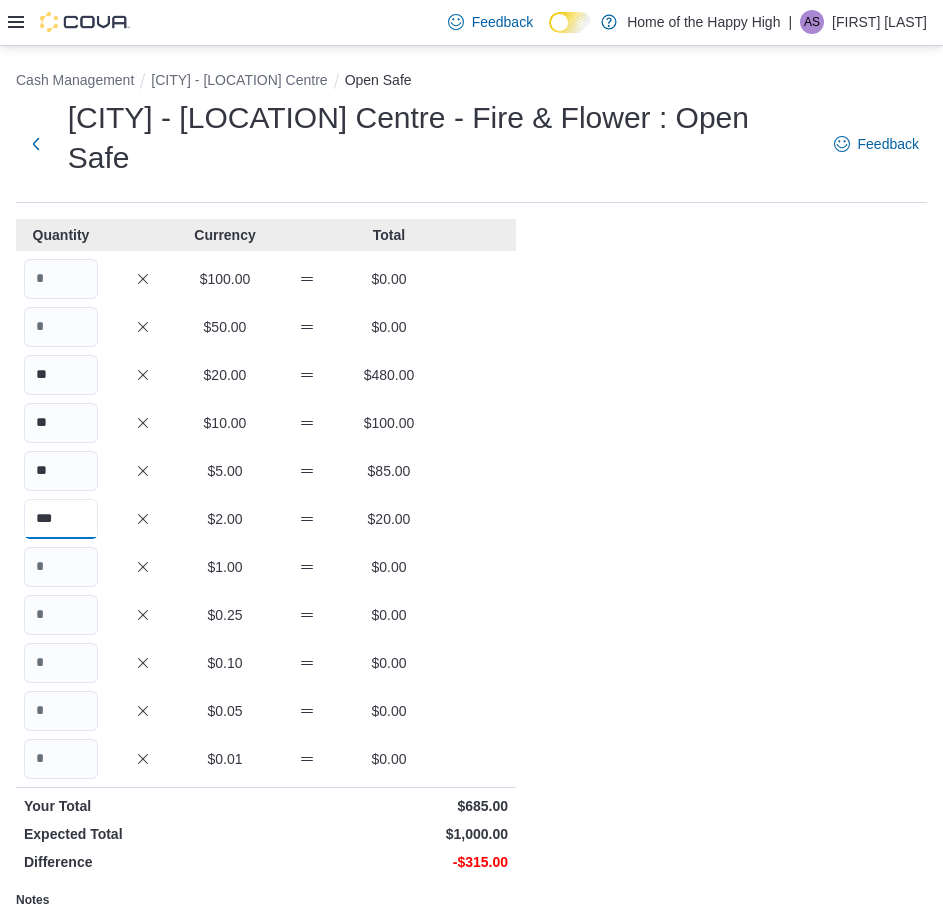 type on "***" 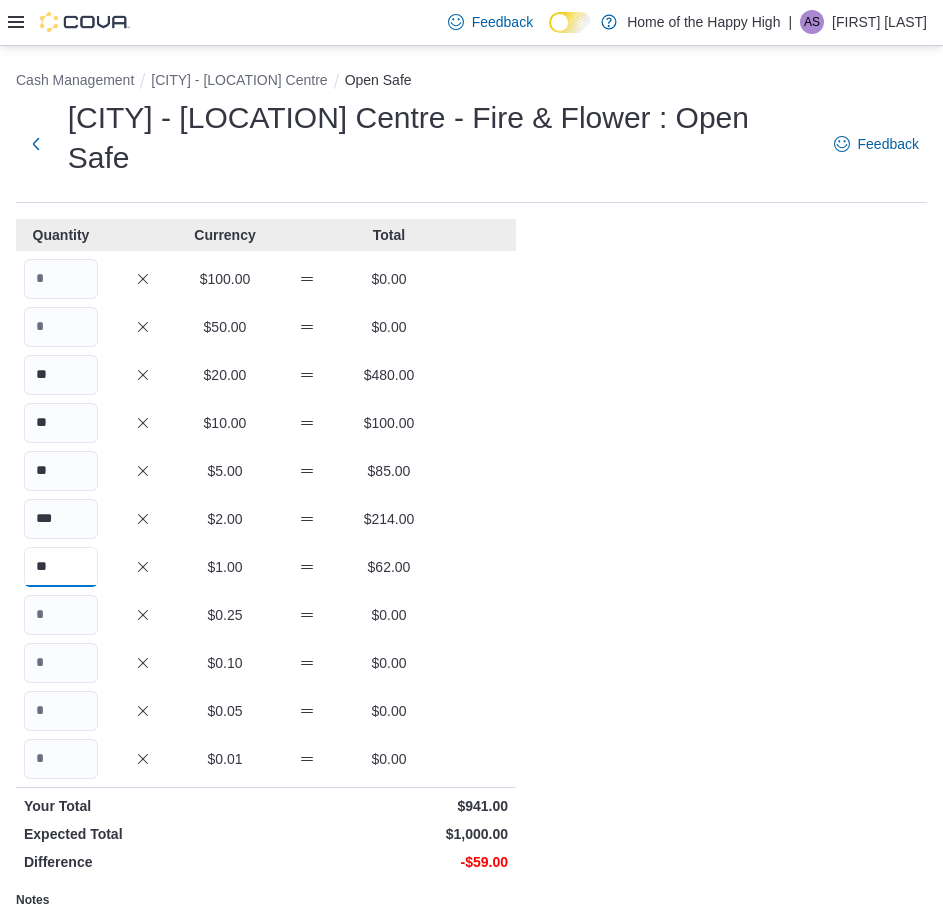 type on "**" 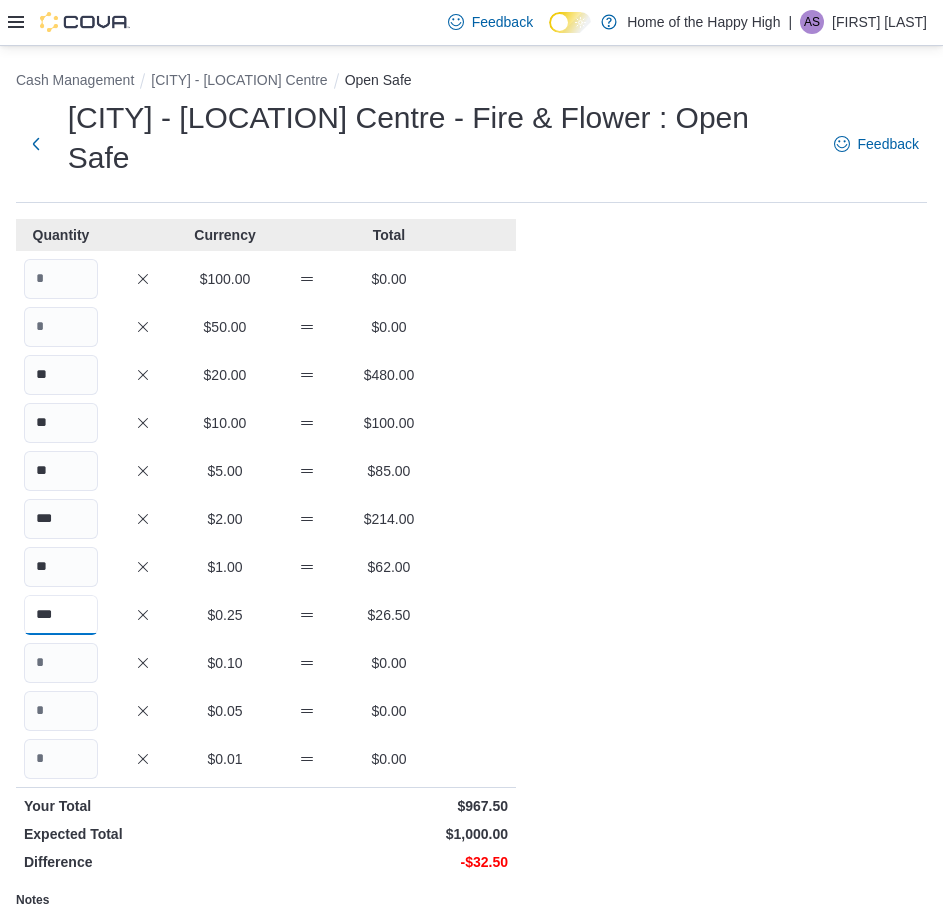 type on "***" 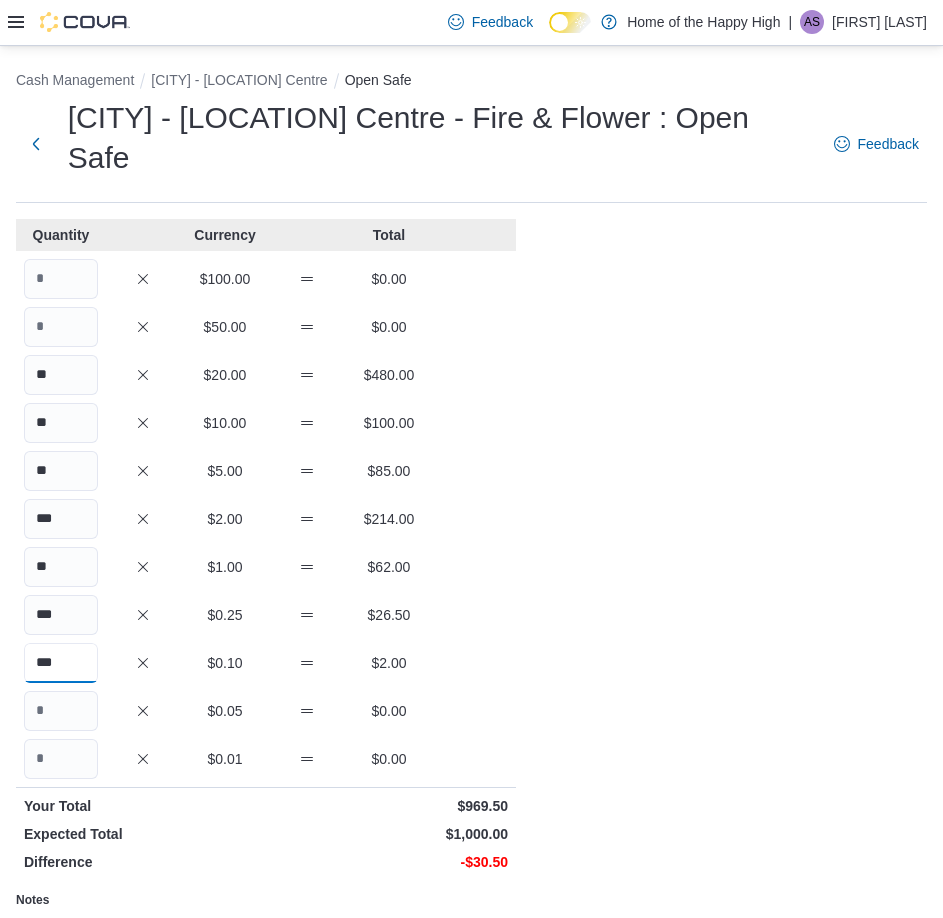 type on "***" 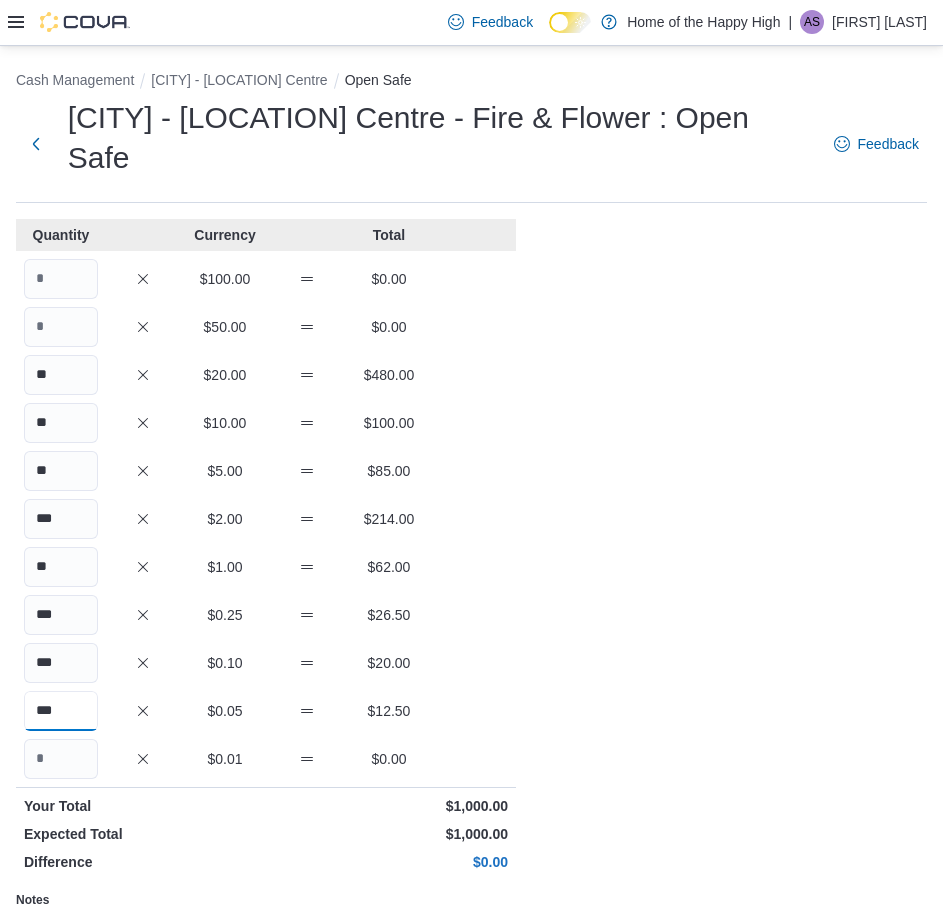 type on "***" 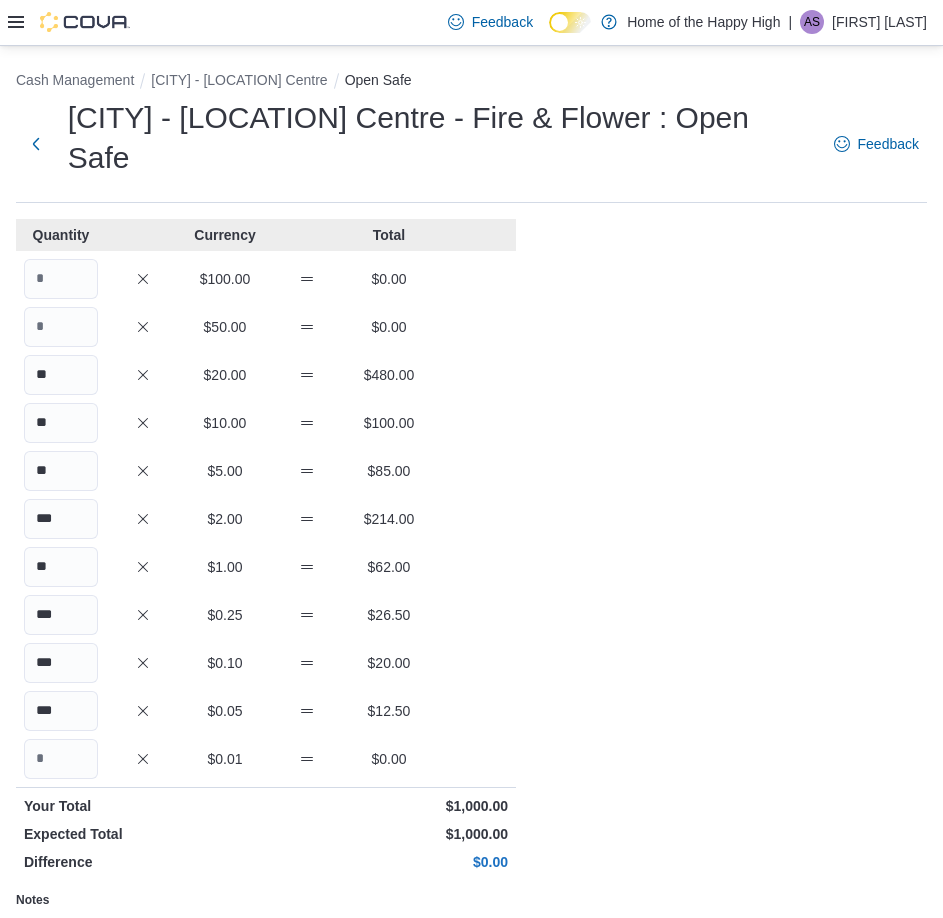 click on "Cash Management [CITY] - [LOCATION] Centre Open Safe [CITY] - [LOCATION] Centre - Fire & Flower : Open Safe Feedback   Quantity Currency Total $100.00 $0.00 $50.00 $0.00 ** $20.00 $480.00 ** $10.00 $100.00 ** $5.00 $85.00 *** $2.00 $214.00 ** $1.00 $62.00 *** $0.25 $26.50 *** $0.10 $20.00 *** $0.05 $12.50 $0.01 $0.00 Your Total $1,000.00 Expected Total $1,000.00 Difference $0.00 Notes  Cancel Save" at bounding box center (471, 601) 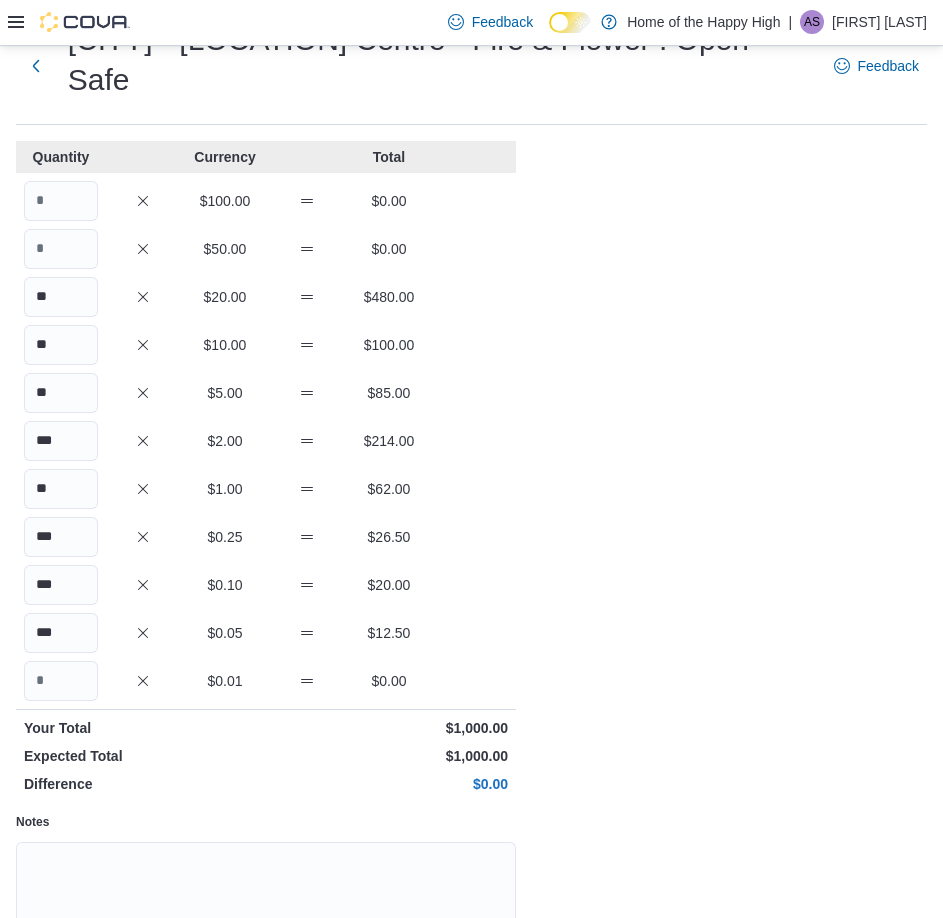 scroll, scrollTop: 239, scrollLeft: 0, axis: vertical 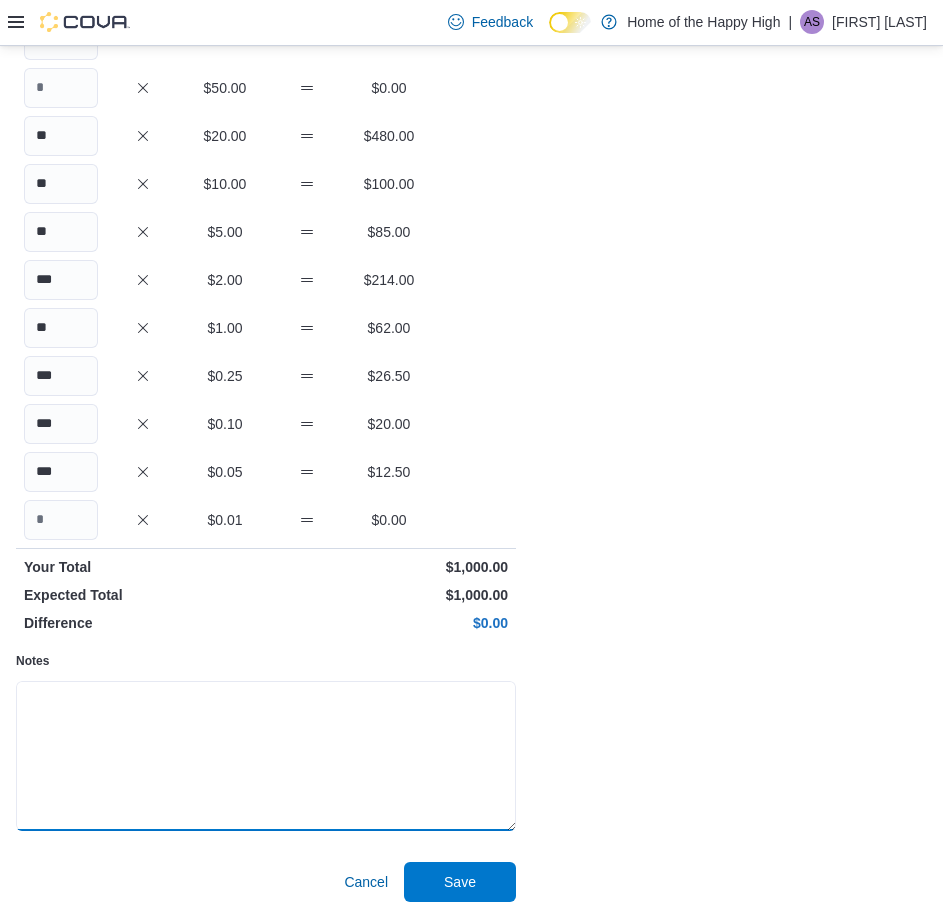 click on "Notes" at bounding box center (266, 756) 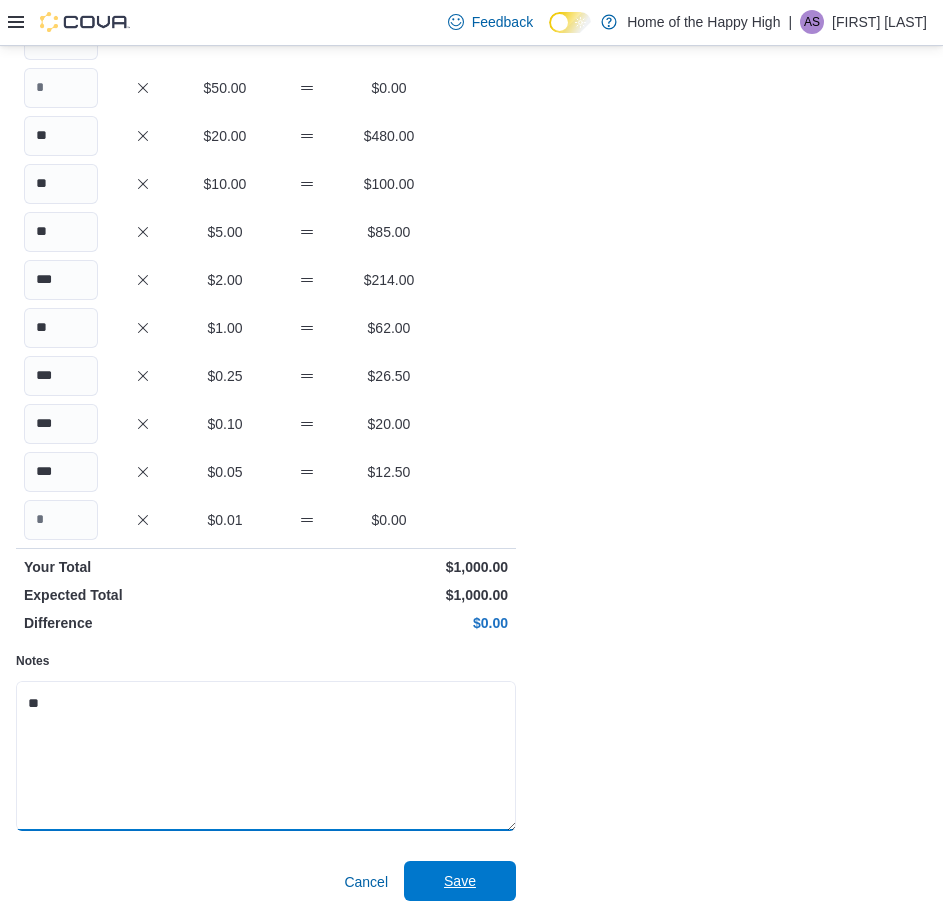 type on "**" 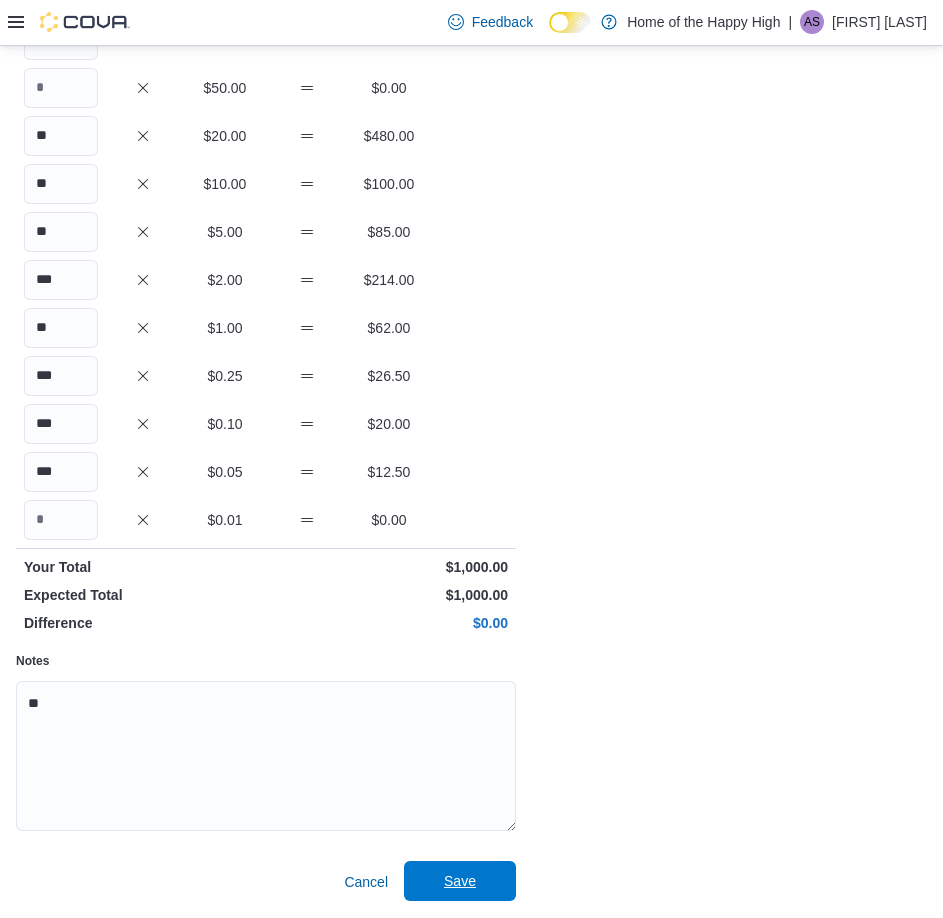 click on "Save" at bounding box center [460, 881] 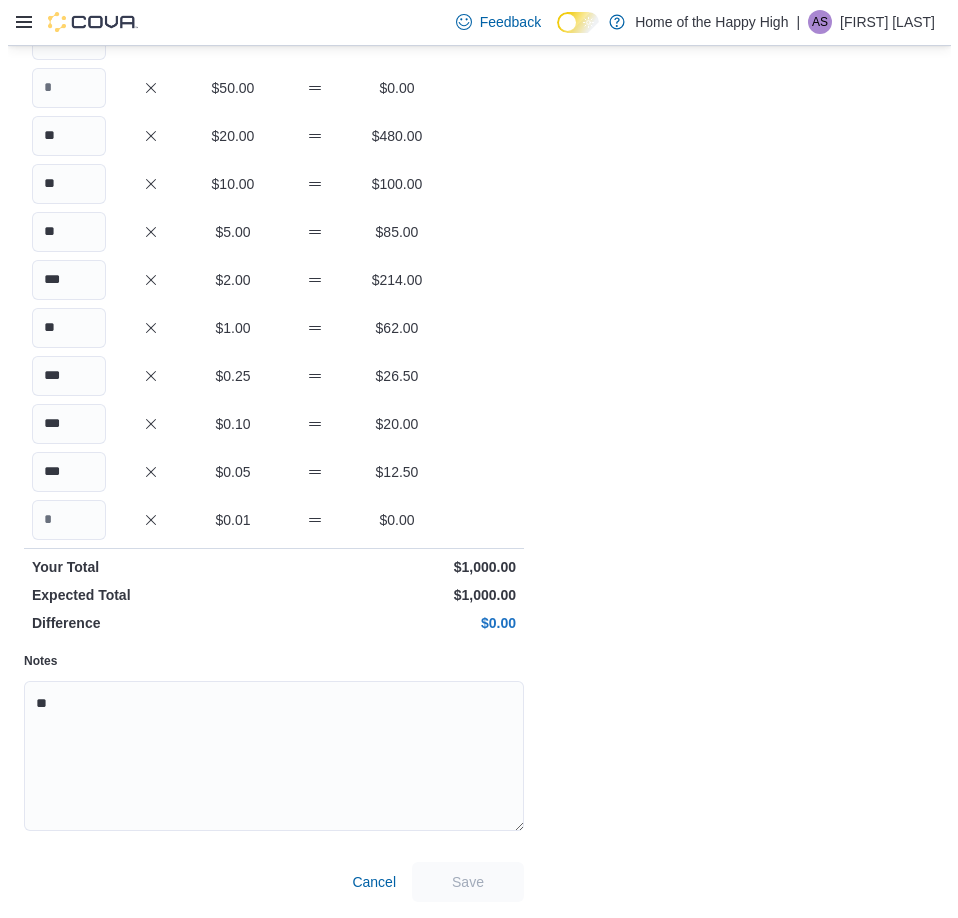 scroll, scrollTop: 0, scrollLeft: 0, axis: both 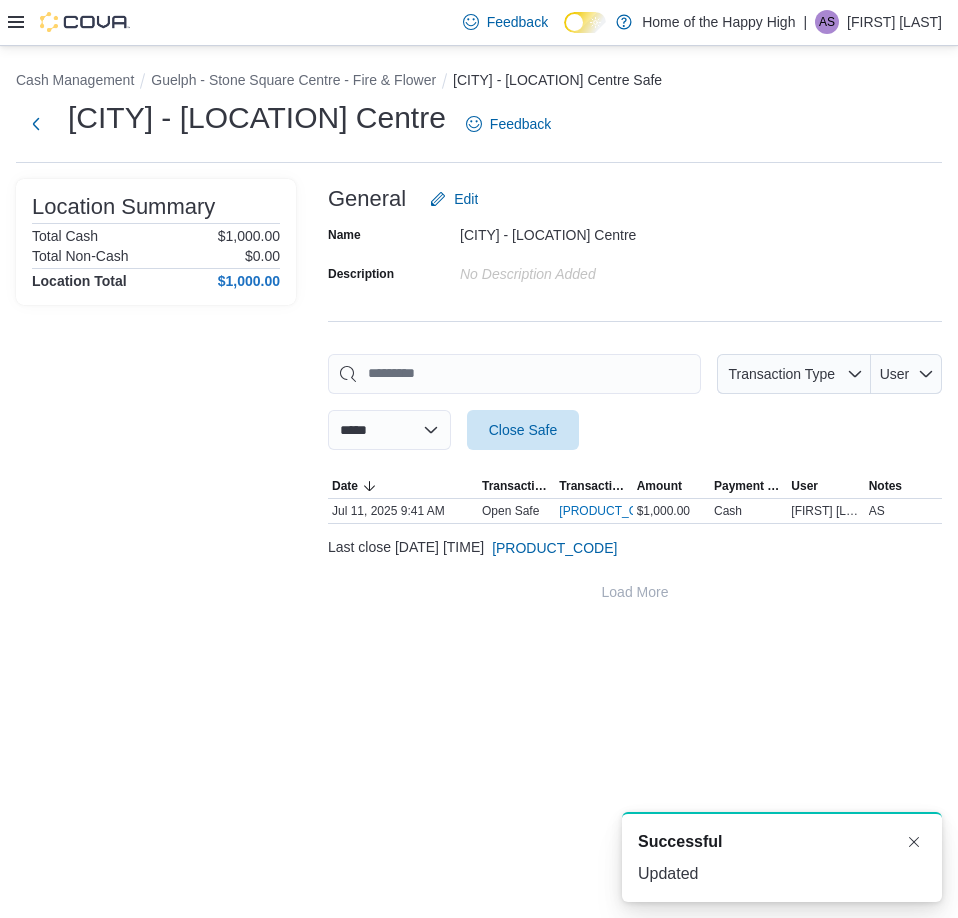 click on "Cash Management [CITY] - [LOCATION] Centre - Fire & Flower [CITY] - [LOCATION] Centre Safe" at bounding box center [479, 82] 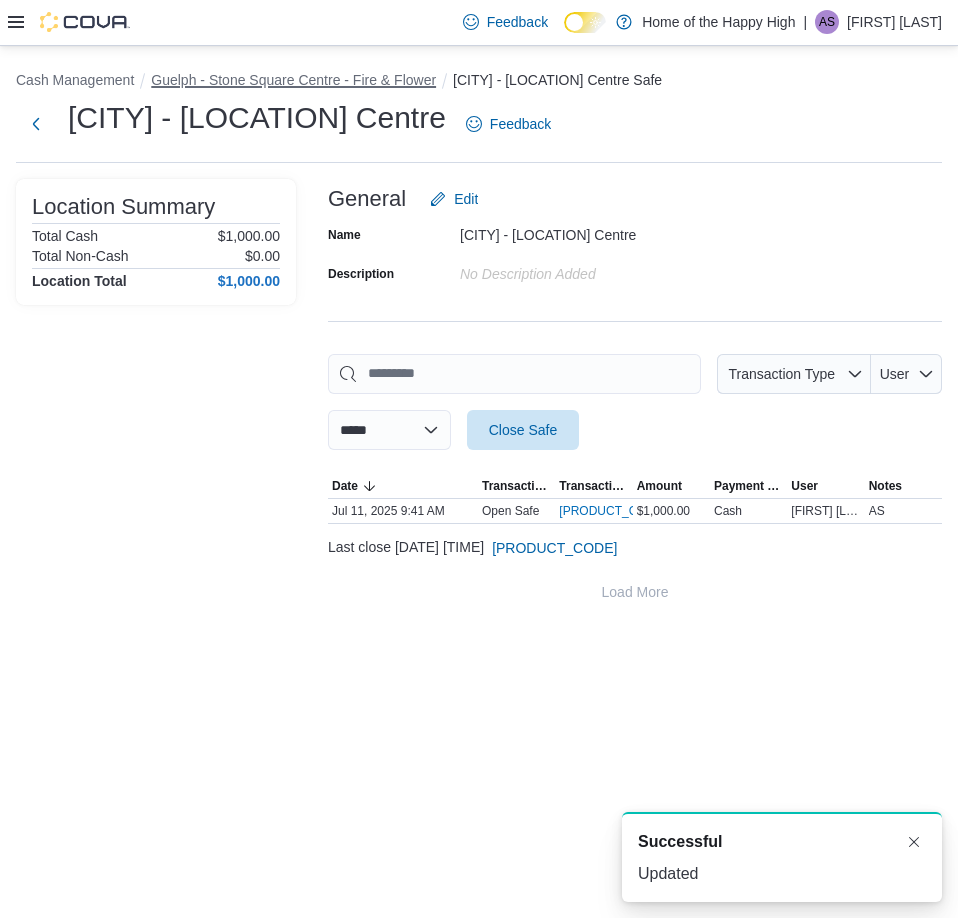 click on "Guelph - Stone Square Centre - Fire & Flower" at bounding box center [293, 80] 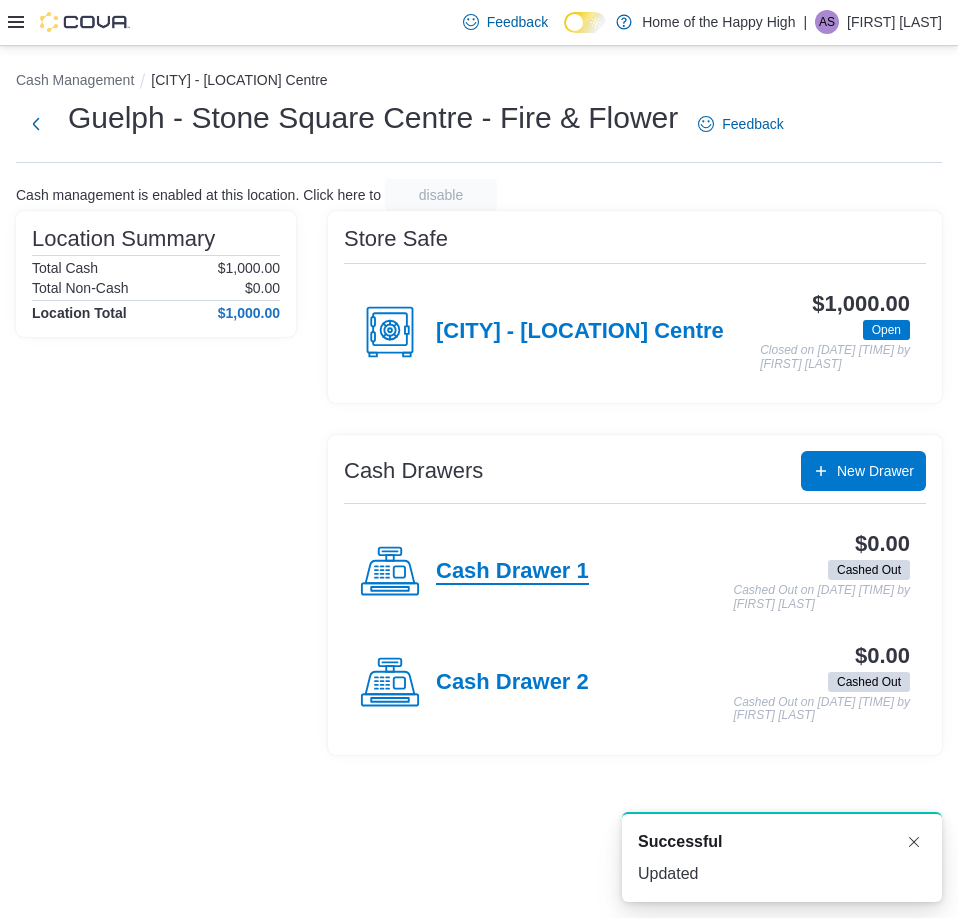 click on "Cash Drawer 1" at bounding box center [512, 572] 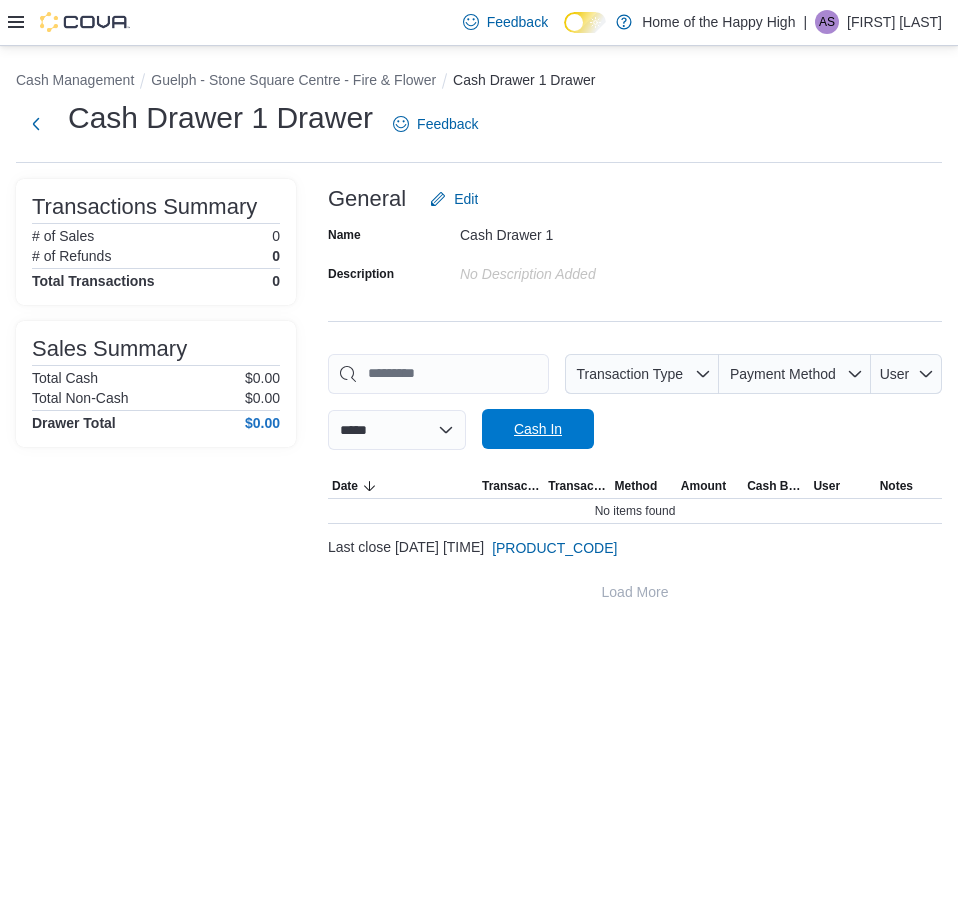 click on "Cash In" at bounding box center (538, 429) 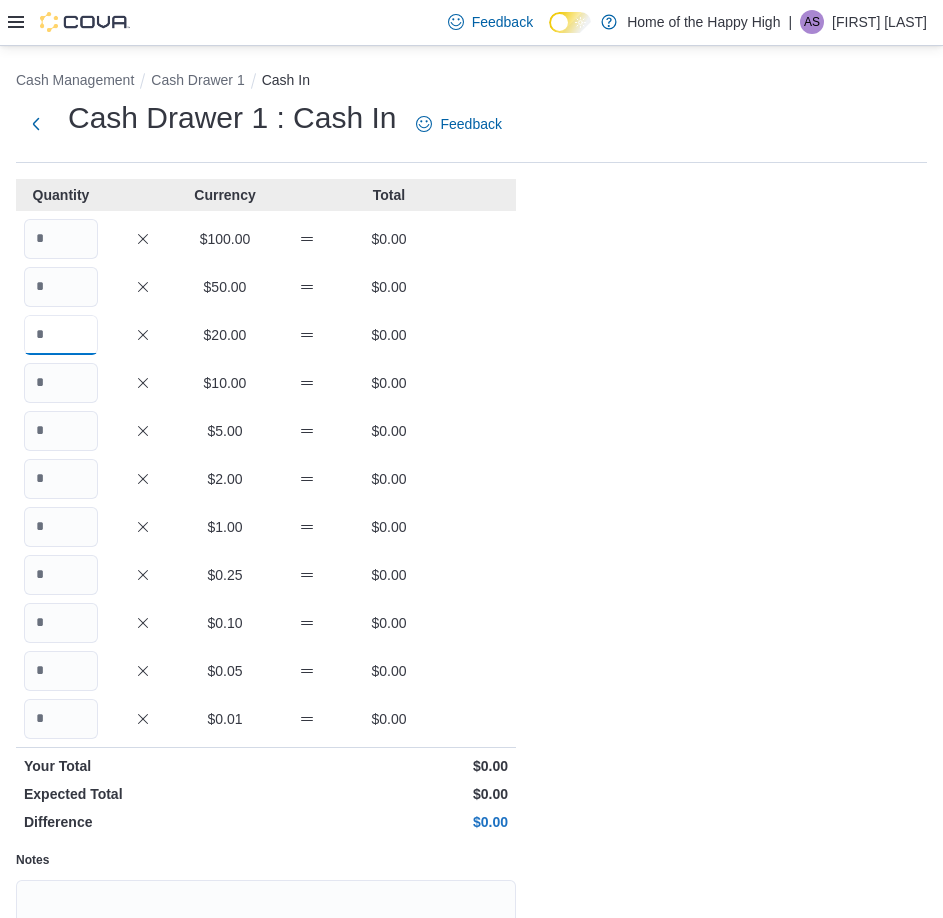 click at bounding box center [61, 335] 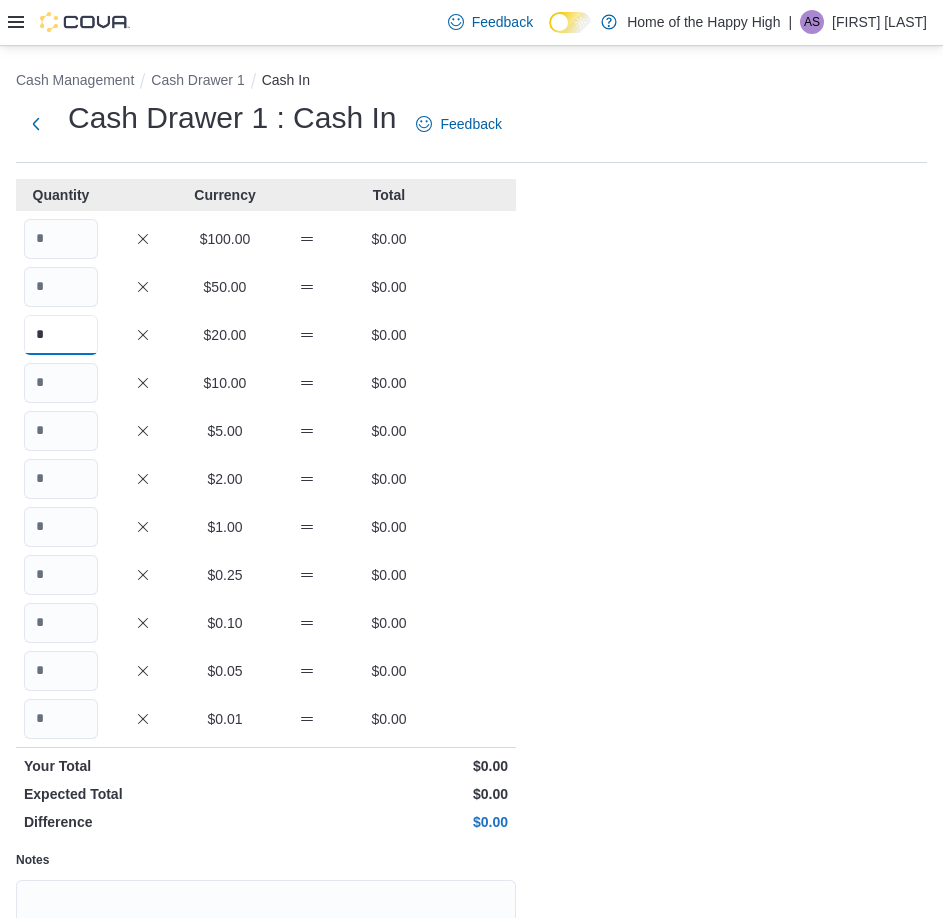 type on "*" 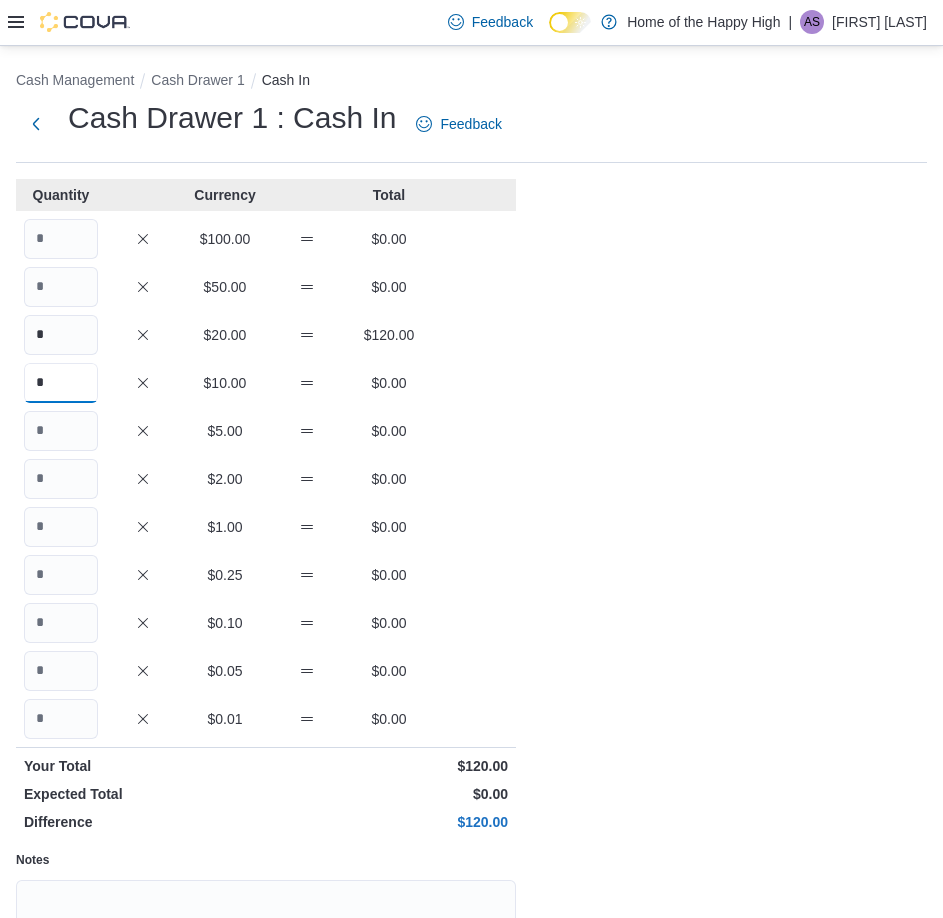 type on "*" 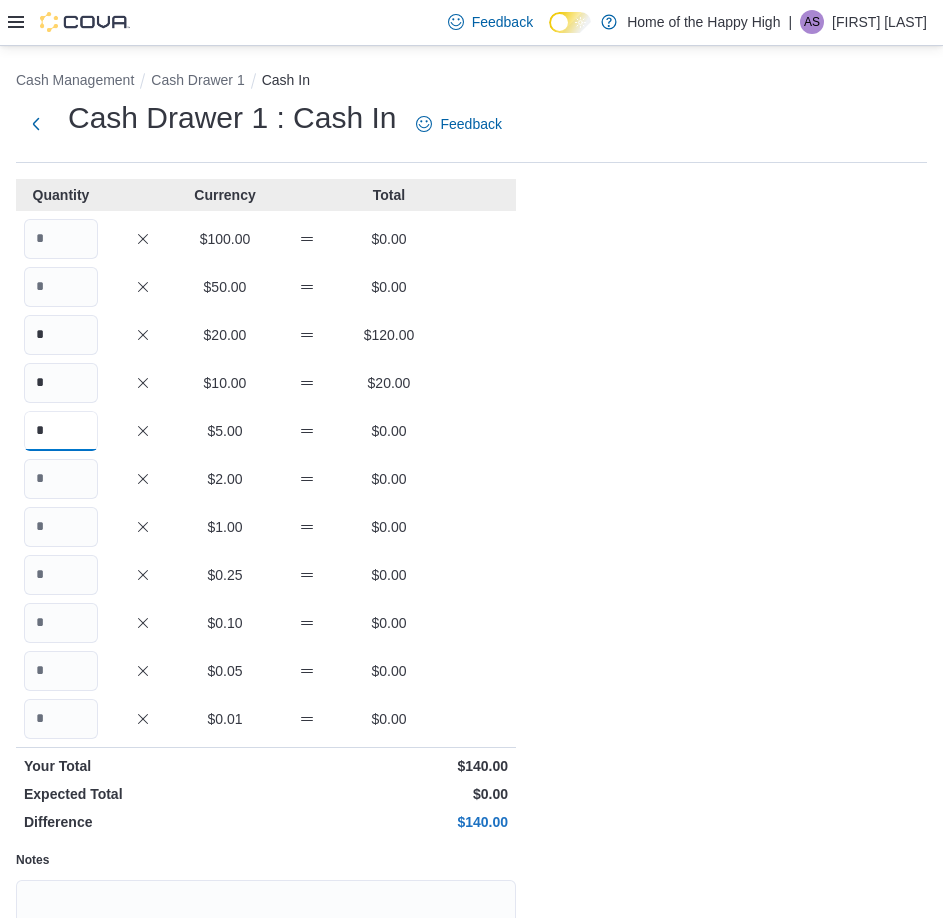 type on "*" 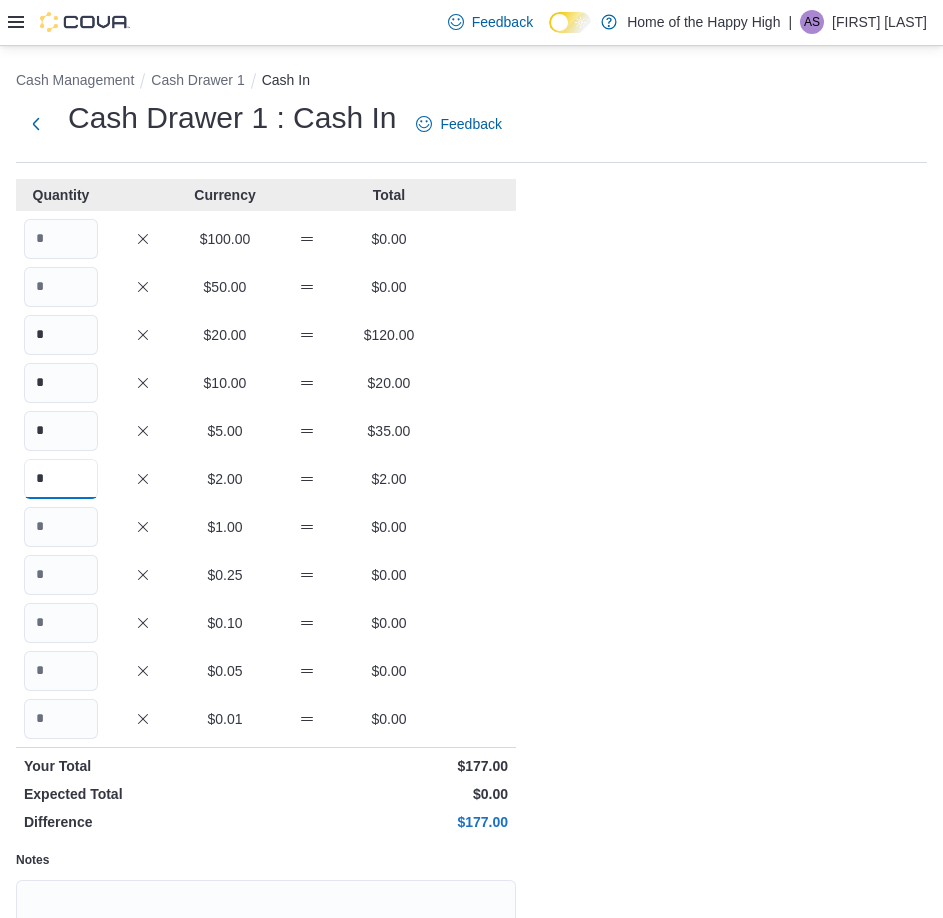 type on "*" 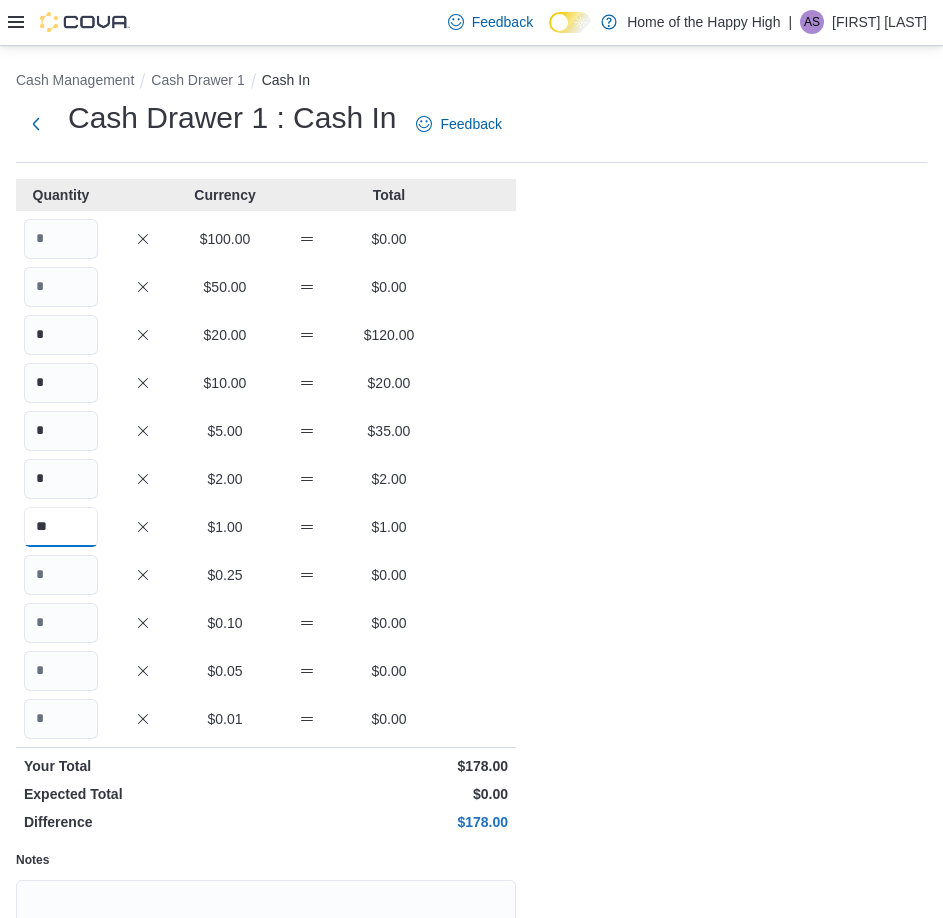 type on "**" 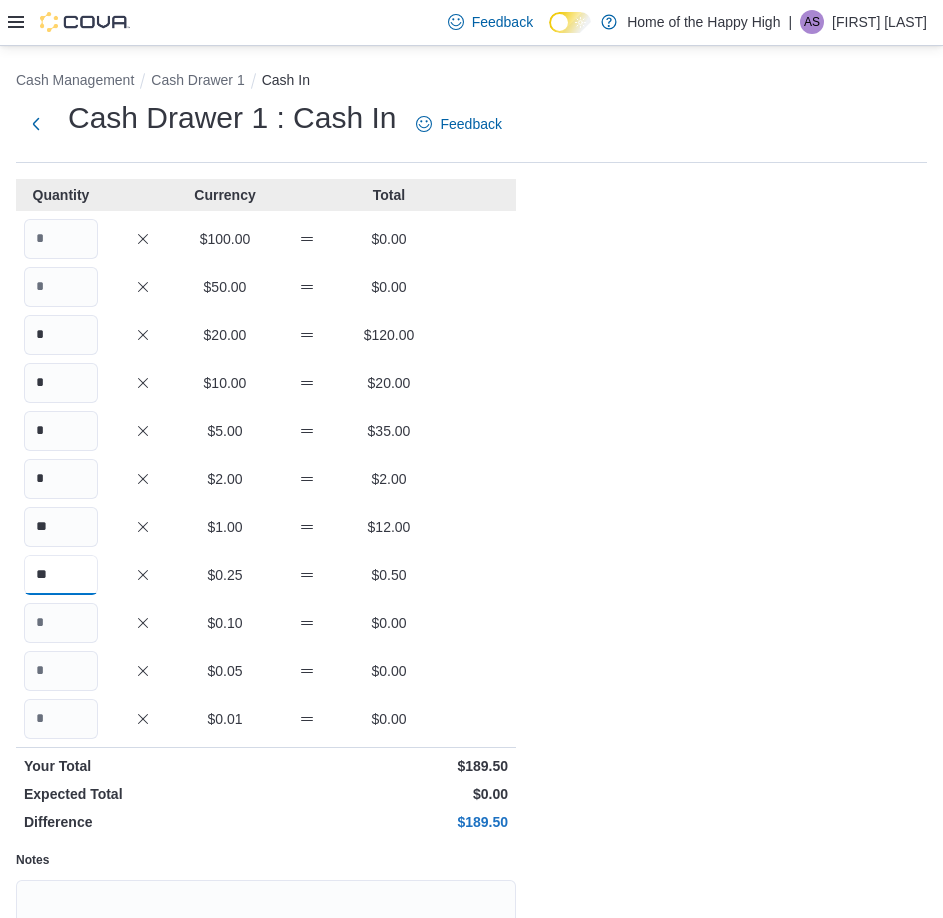 type on "**" 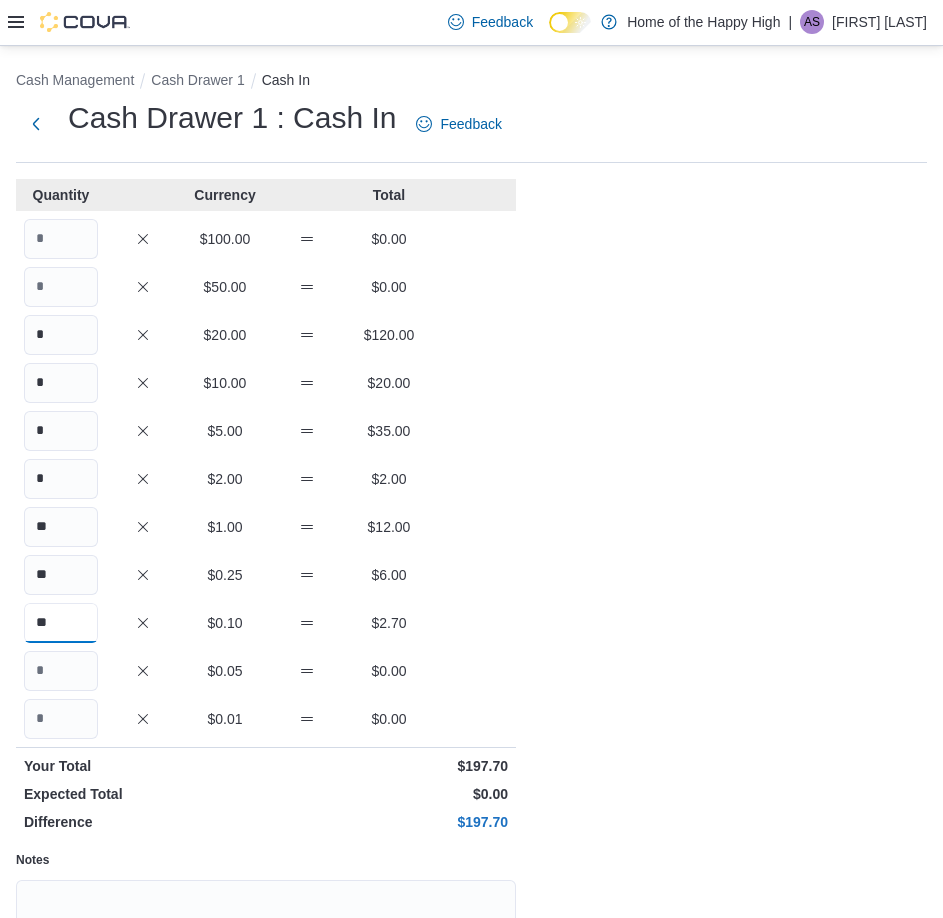 type on "**" 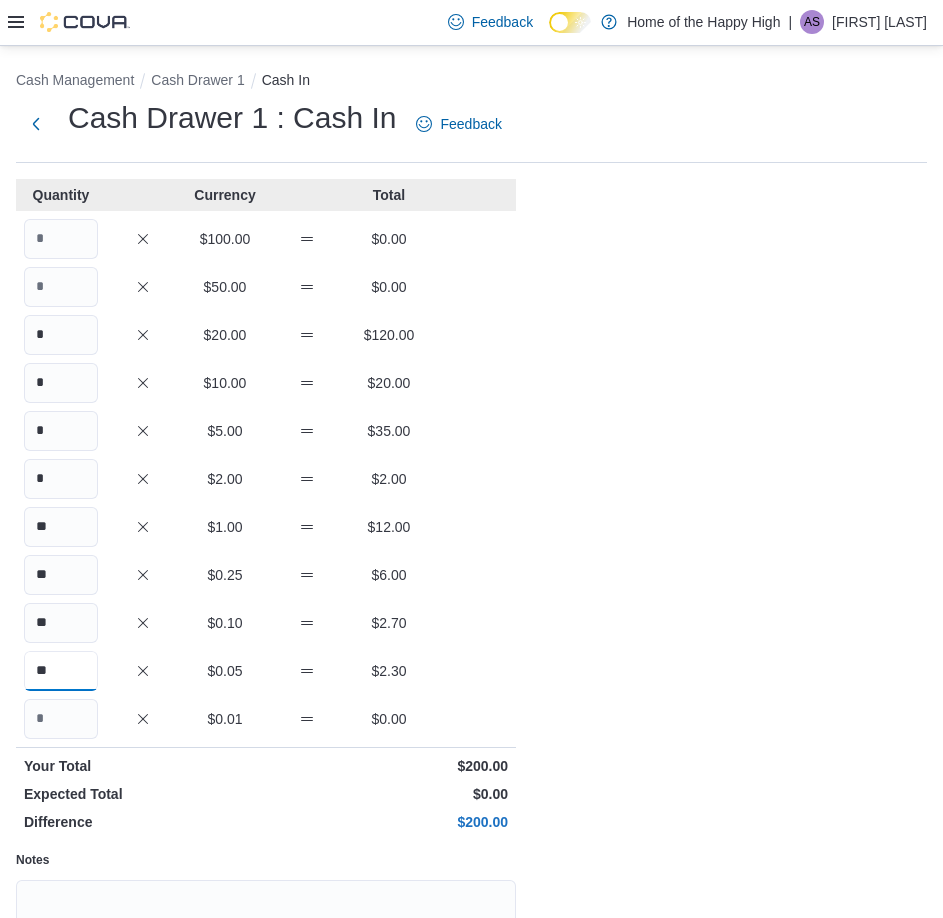 type on "**" 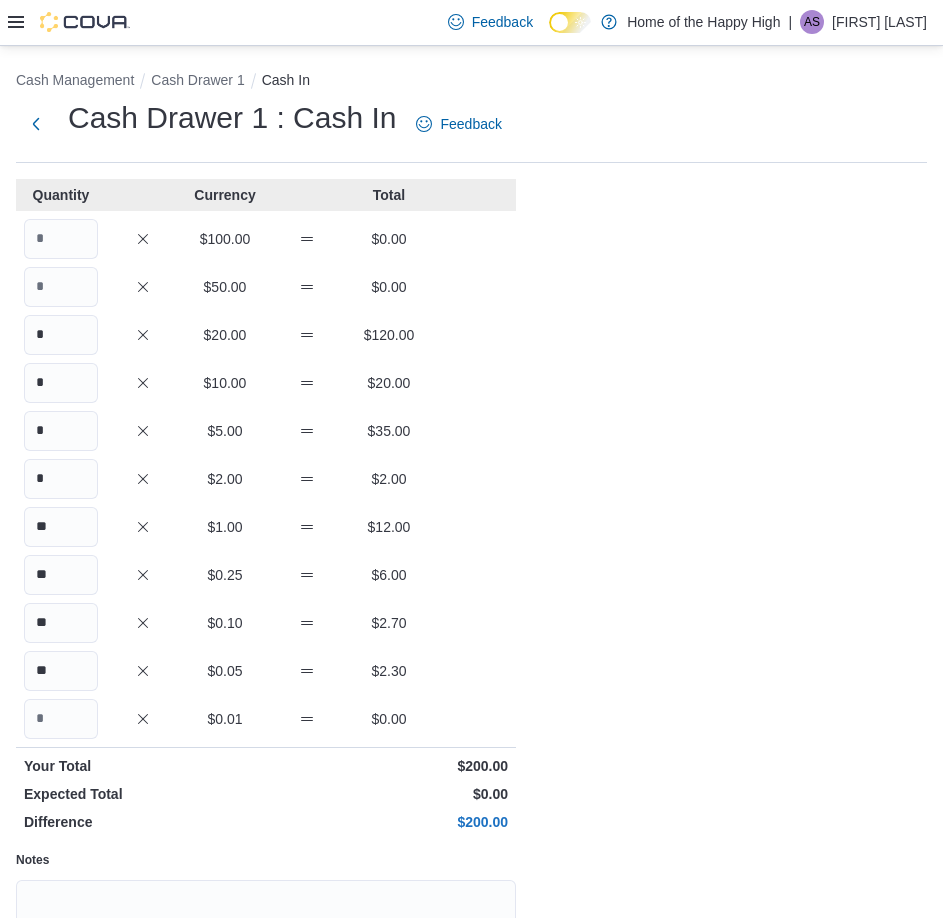 click on "Cash Management Cash Drawer 1 Cash In Cash Drawer 1 : Cash In Feedback   Quantity Currency Total $100.00 $0.00 $50.00 $0.00 * $20.00 $120.00 * $10.00 $20.00 * $5.00 $35.00 * $2.00 $2.00 ** $1.00 $12.00 ** $0.25 $6.00 ** $0.10 $2.70 ** $0.05 $2.30 $0.01 $0.00 Your Total $200.00 Expected Total $0.00 Difference $200.00 Notes  Cancel Save" at bounding box center [471, 581] 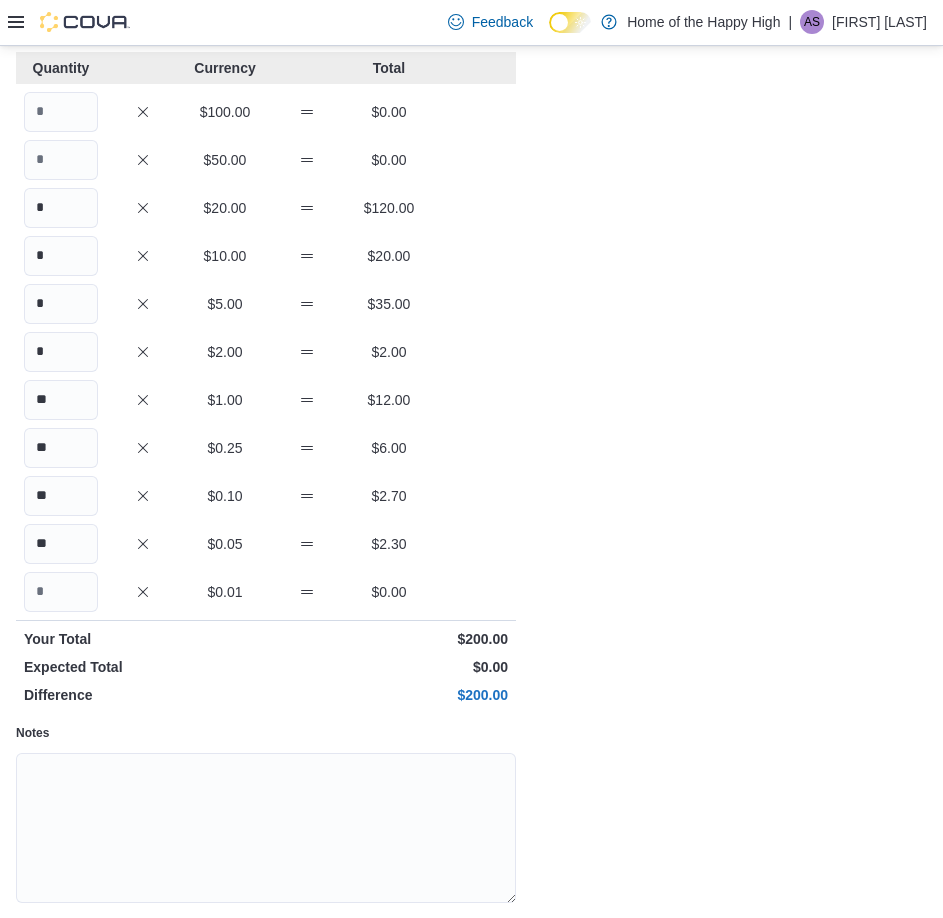 scroll, scrollTop: 199, scrollLeft: 0, axis: vertical 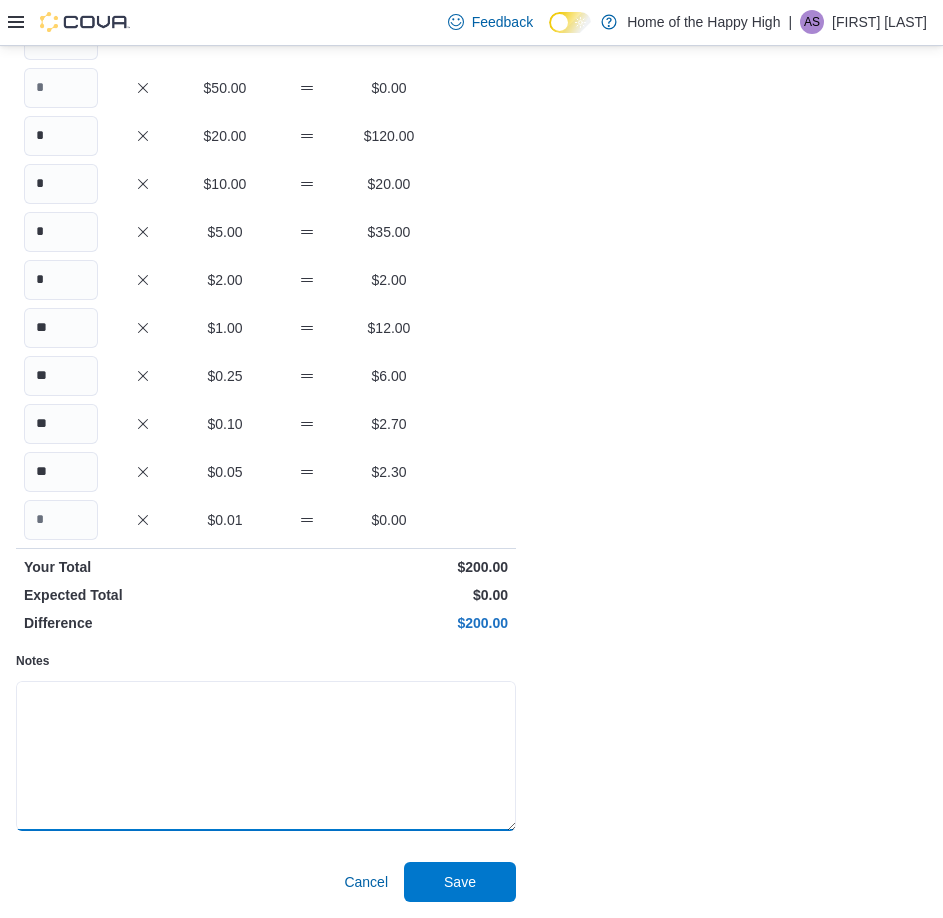 click on "Notes" at bounding box center [266, 756] 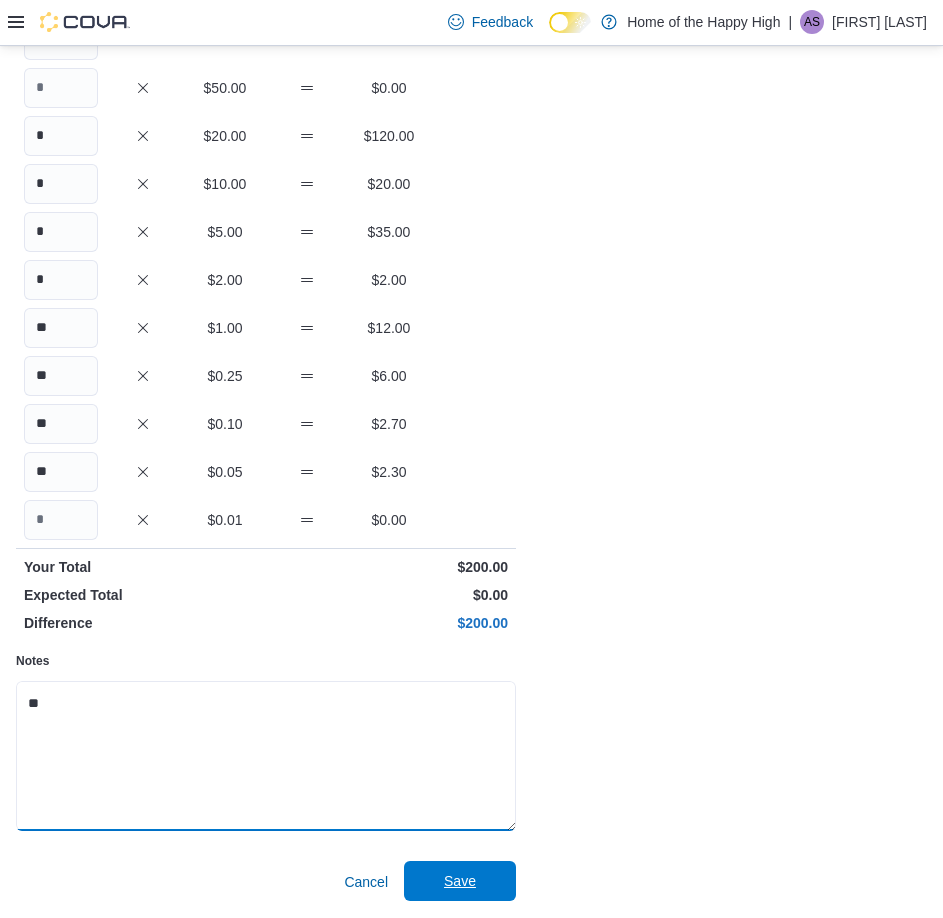 type on "**" 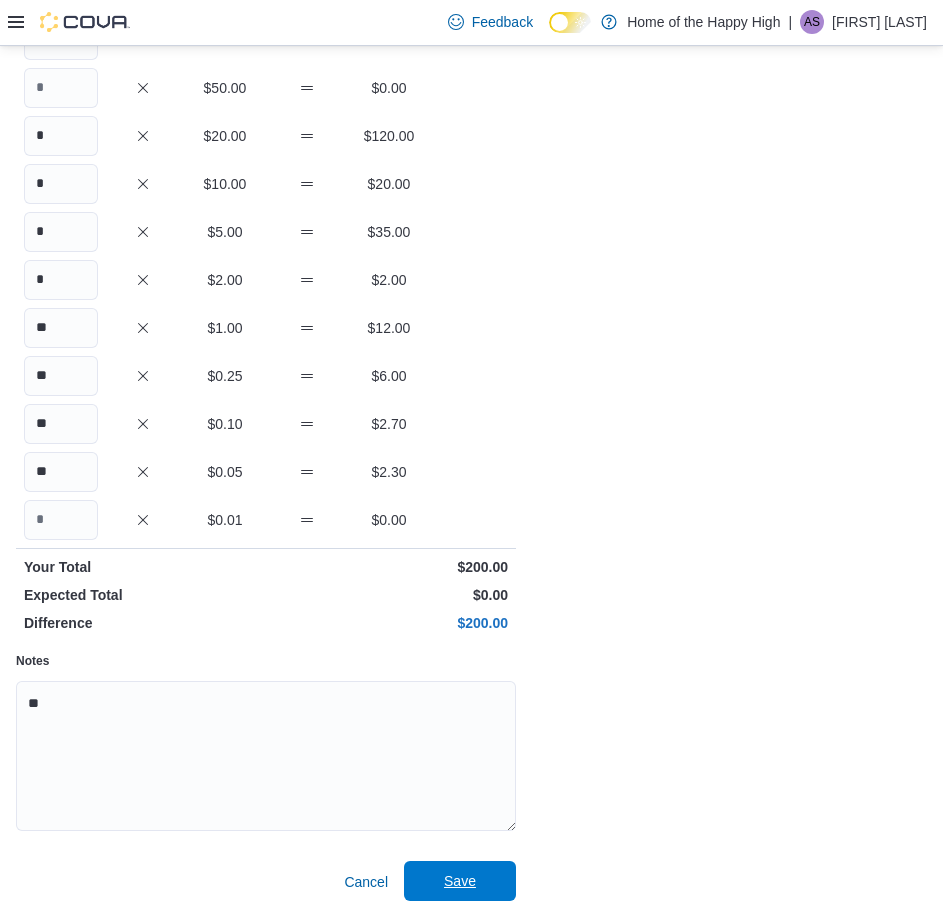 click on "Save" at bounding box center [460, 881] 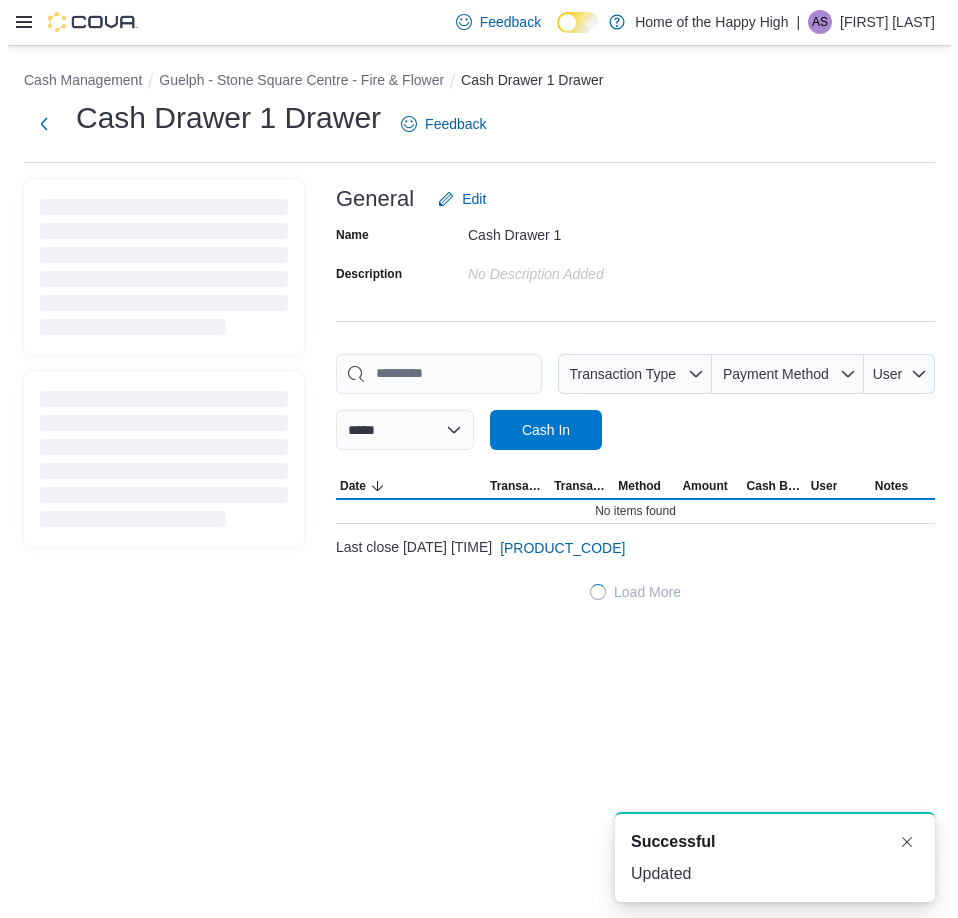 scroll, scrollTop: 0, scrollLeft: 0, axis: both 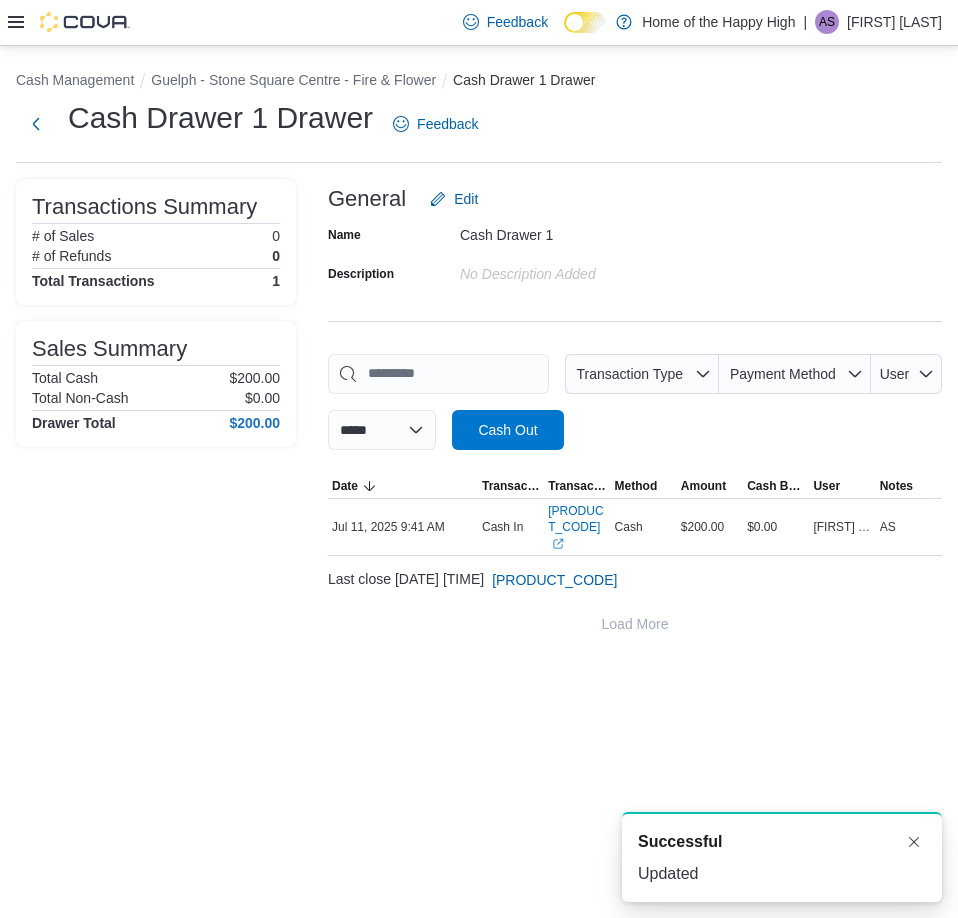 click on "Cash Management [CITY] - [LOCATION] Centre - Fire & Flower Cash Drawer 1 Drawer" at bounding box center [479, 82] 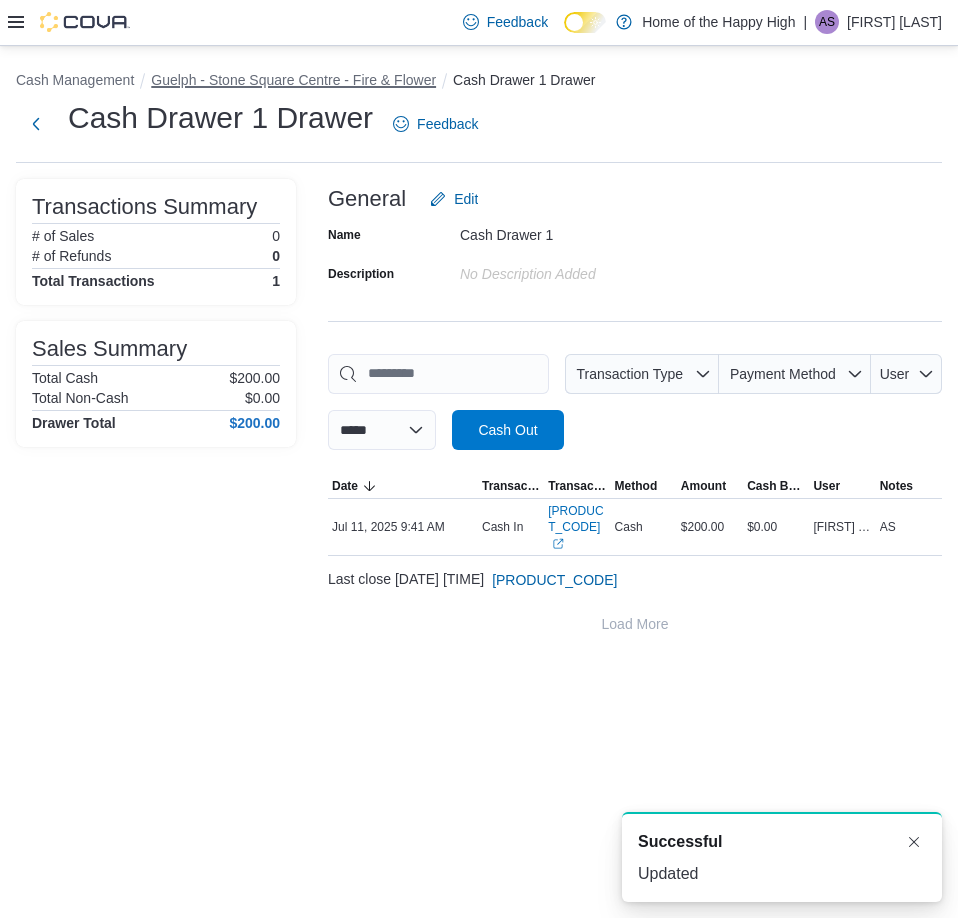 click on "Guelph - Stone Square Centre - Fire & Flower" at bounding box center [293, 80] 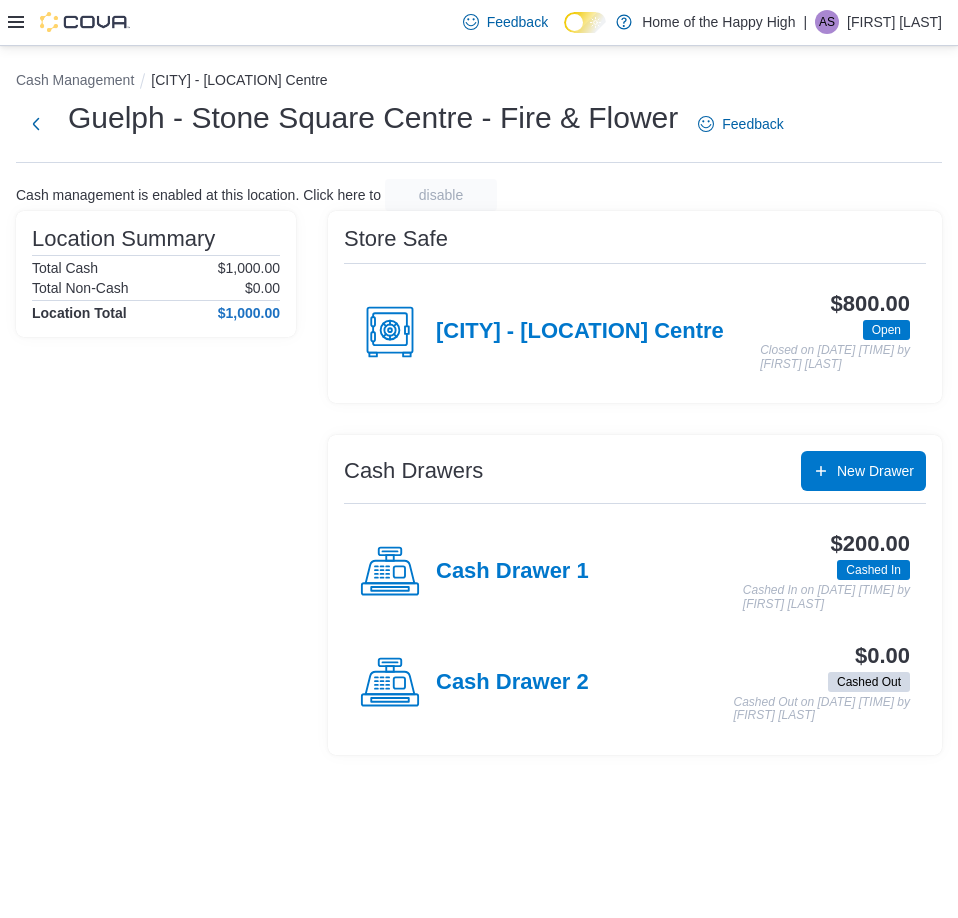 click on "Cash Drawer 2" at bounding box center [474, 683] 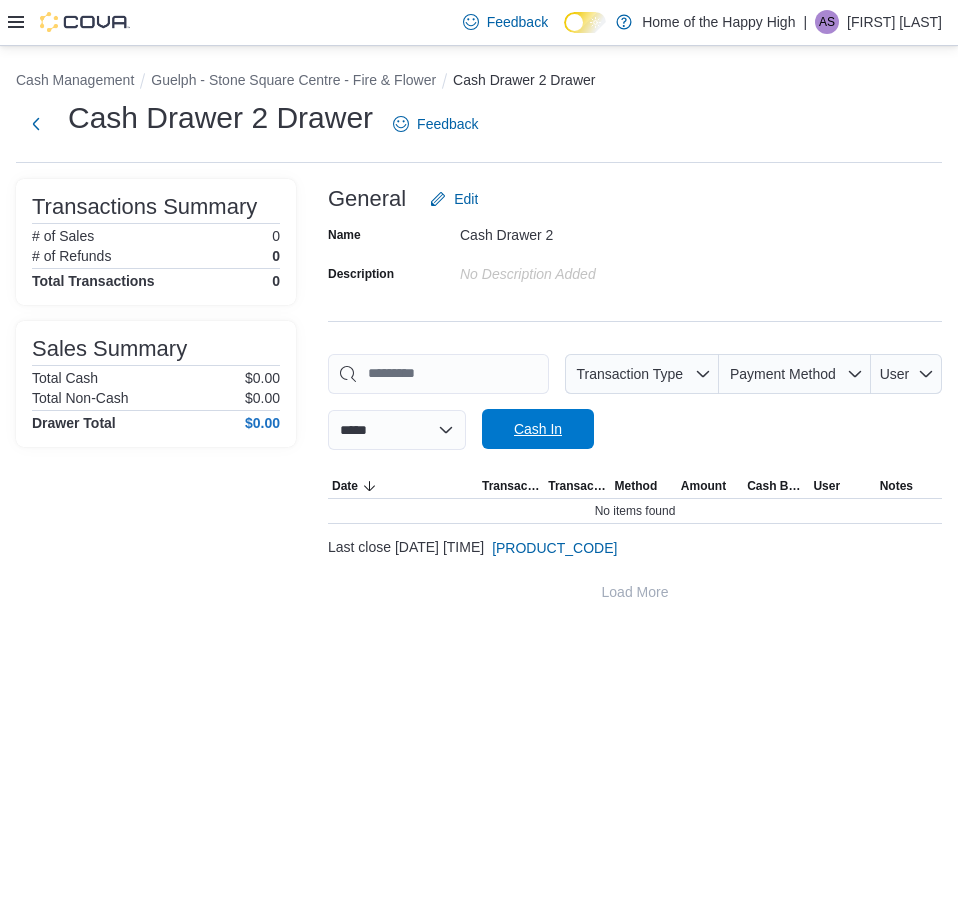 click on "Cash In" at bounding box center (538, 429) 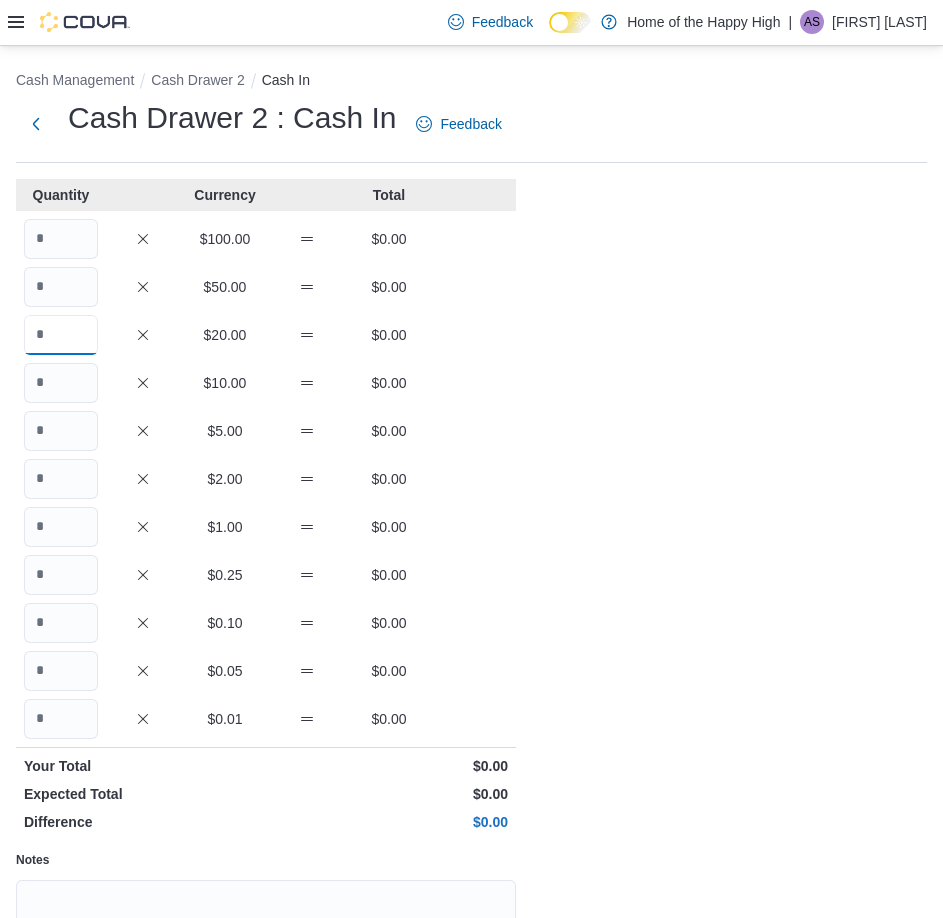 click at bounding box center (61, 335) 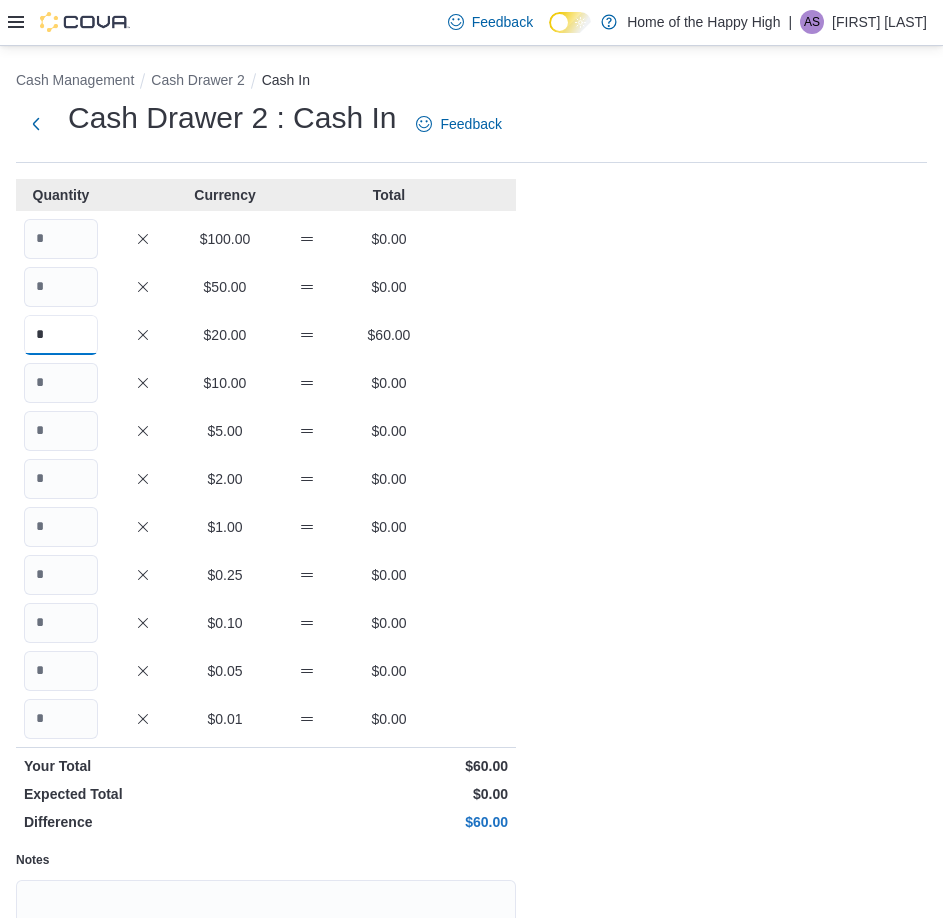 type on "*" 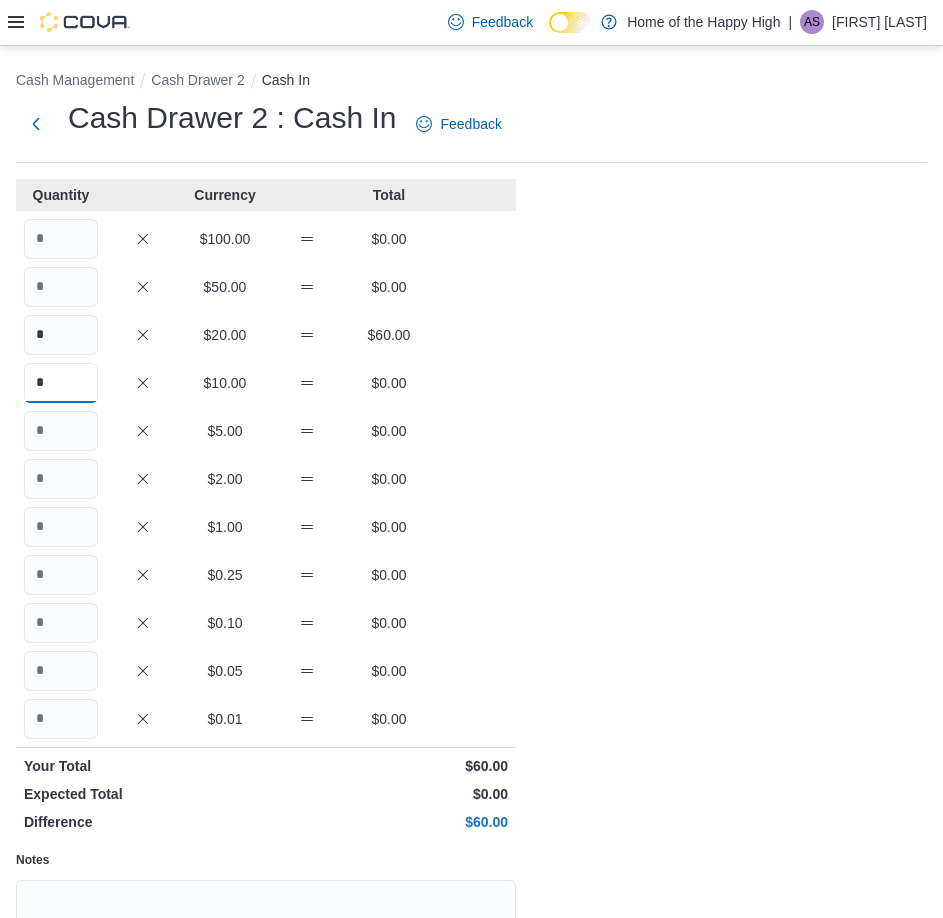 type on "*" 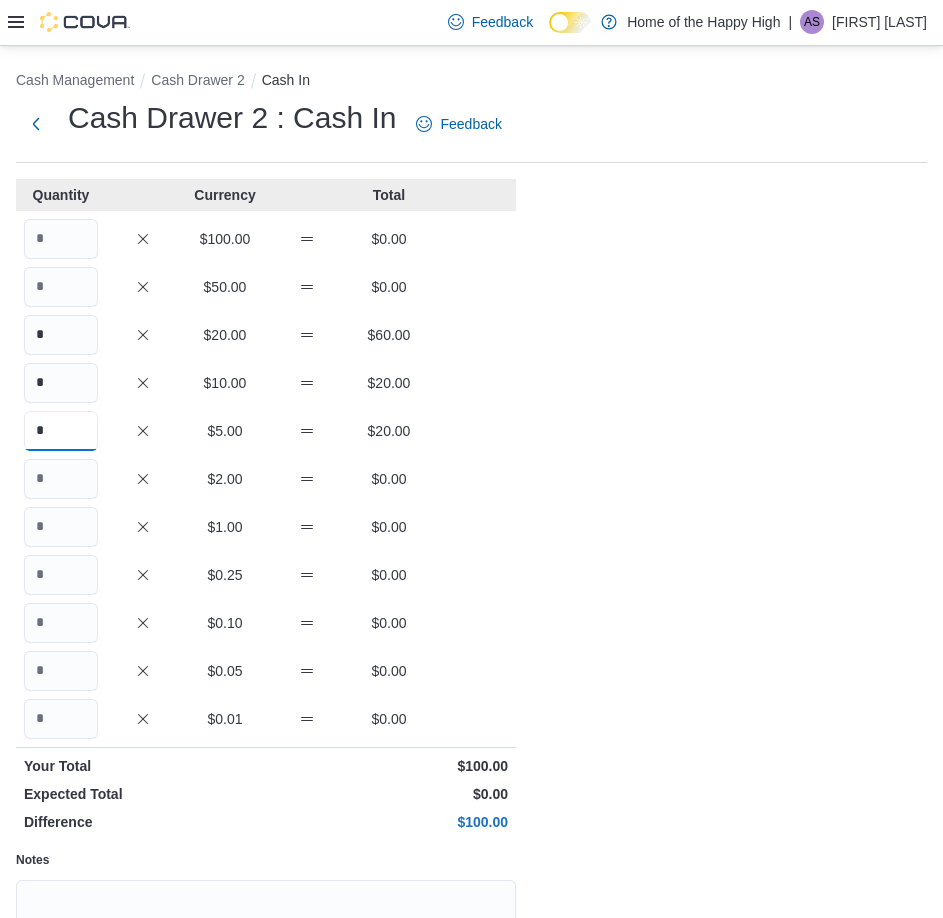 type on "*" 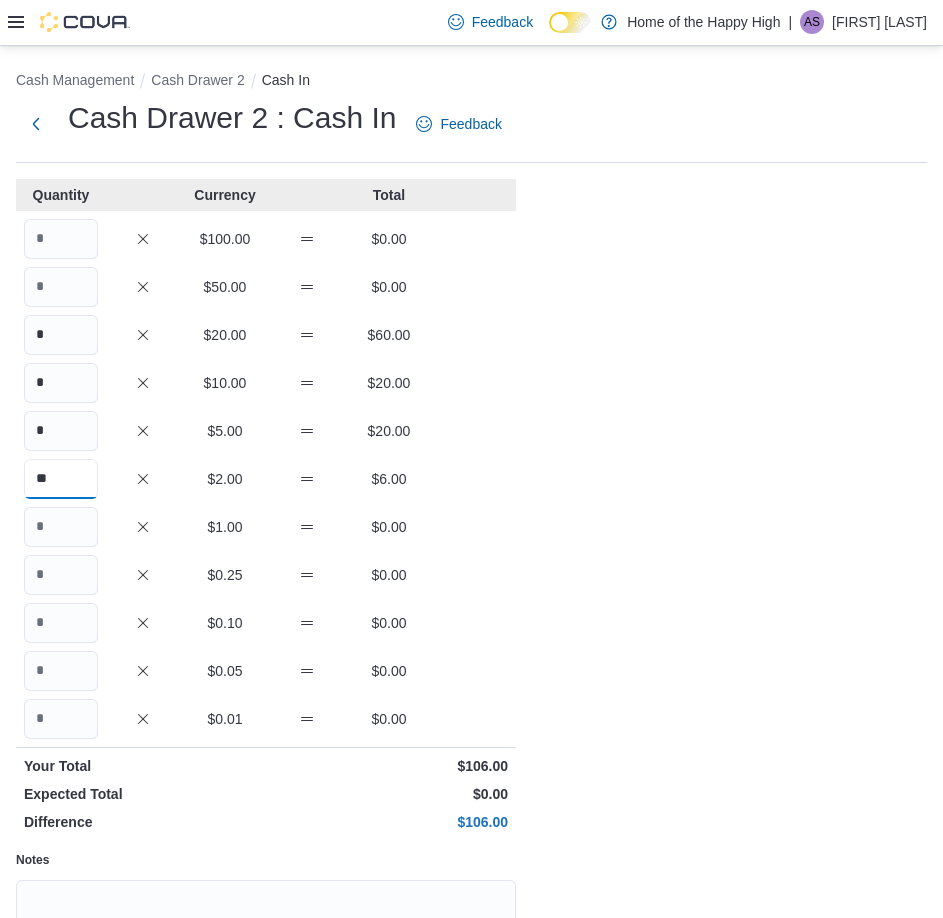 type on "**" 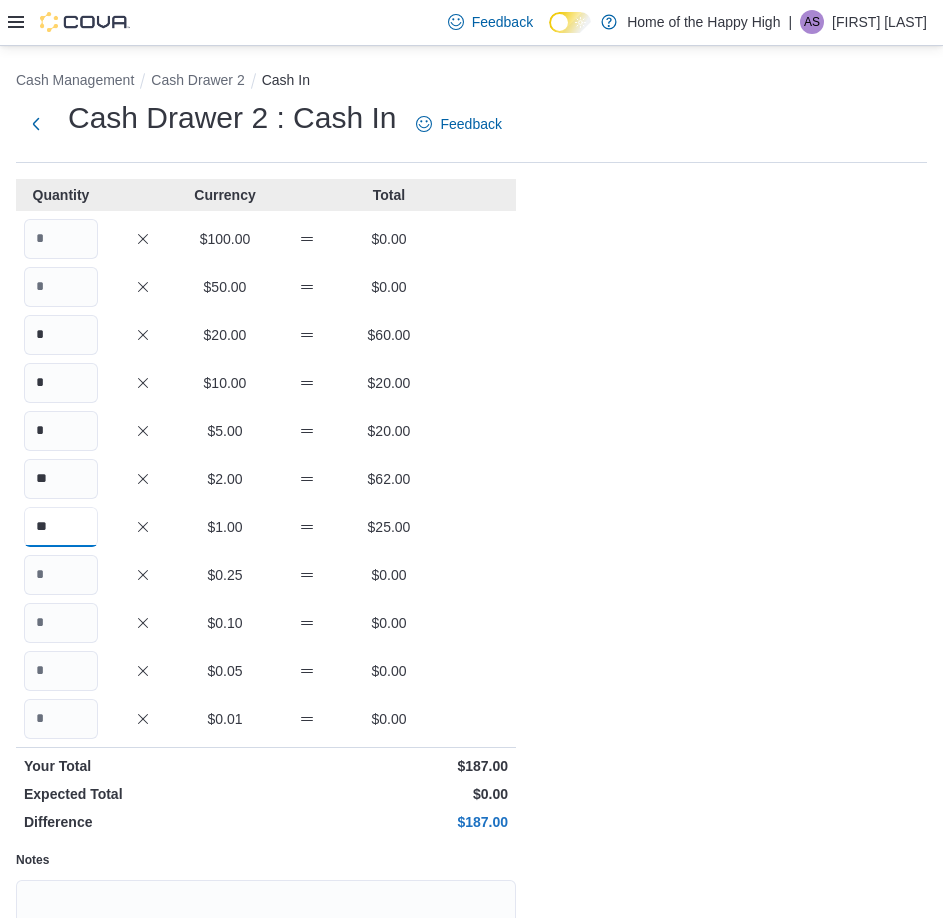 type on "**" 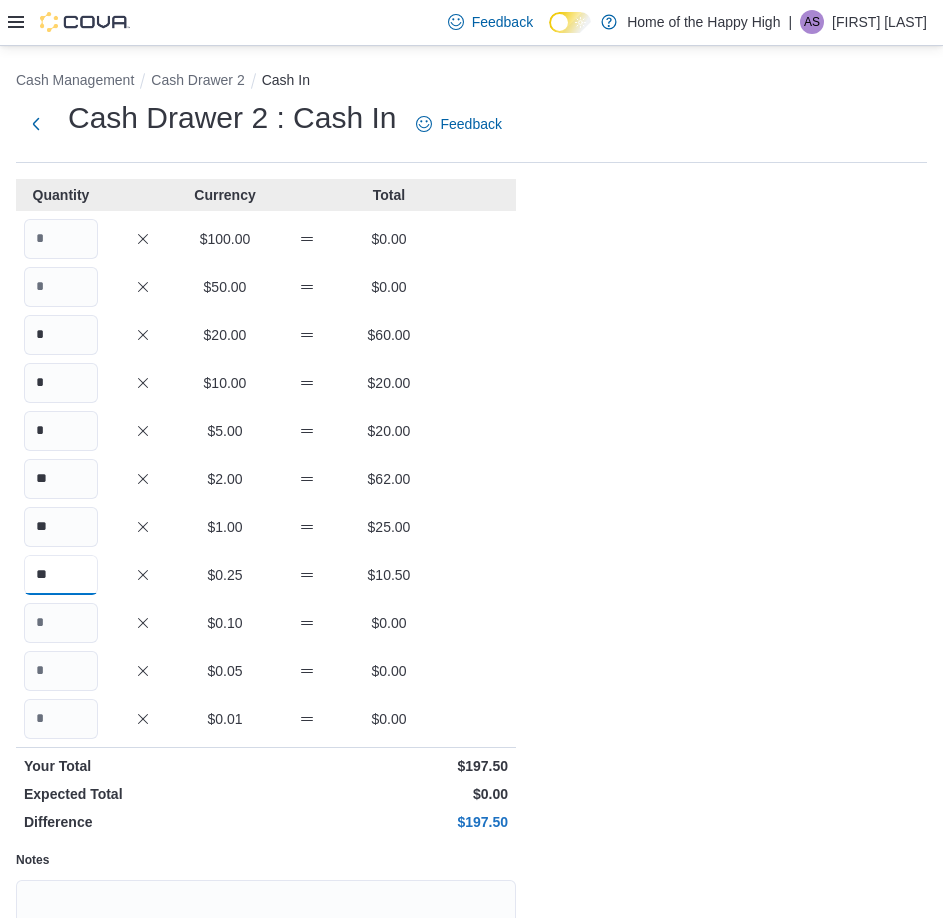 type on "**" 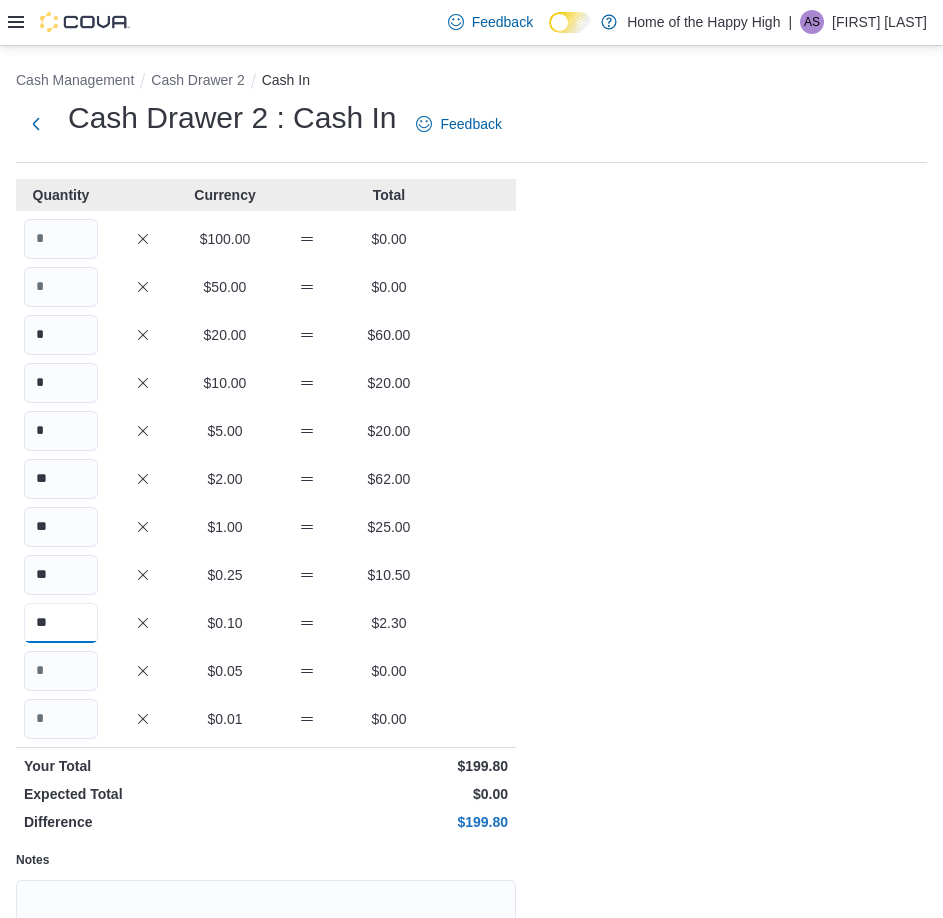 type on "**" 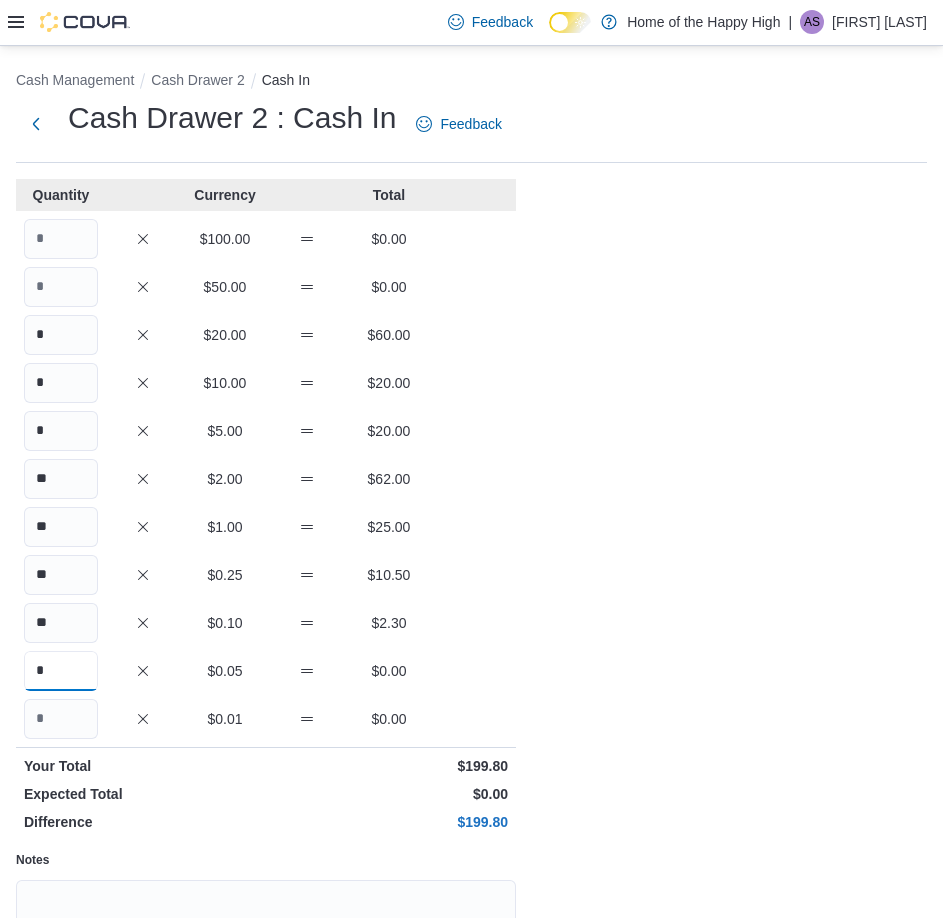 type on "*" 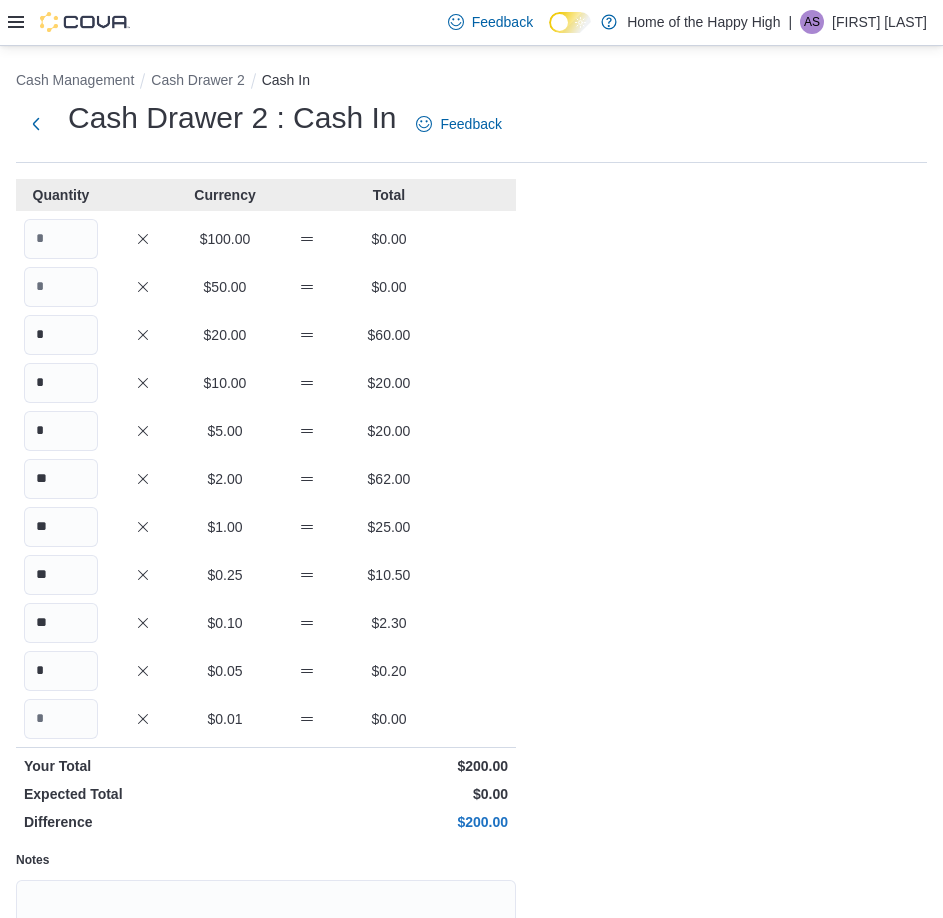 click on "Cash Management Cash Drawer 2 Cash In Cash Drawer 2 : Cash In Feedback   Quantity Currency Total $100.00 $0.00 $50.00 $0.00 * $20.00 $60.00 * $10.00 $20.00 * $5.00 $20.00 ** $2.00 $62.00 ** $1.00 $25.00 ** $0.25 $10.50 ** $0.10 $2.30 * $0.05 $0.20 $0.01 $0.00 Your Total $200.00 Expected Total $0.00 Difference $200.00 Notes  Cancel Save" at bounding box center (471, 581) 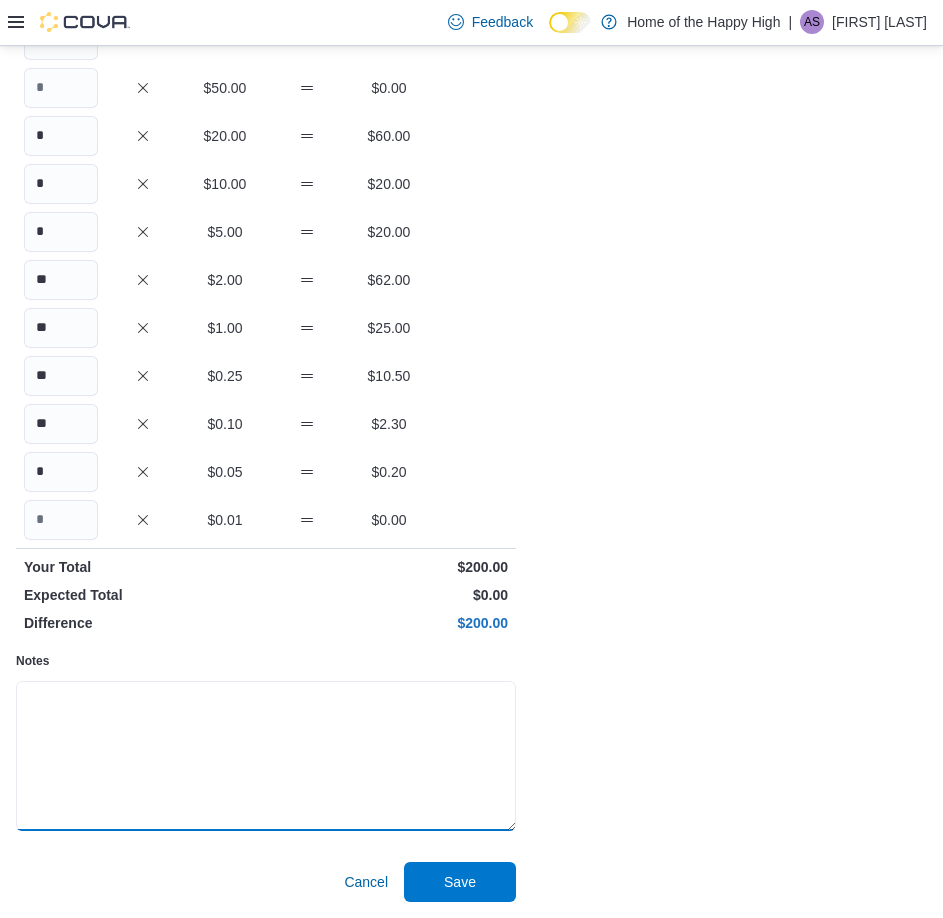 click on "Notes" at bounding box center [266, 756] 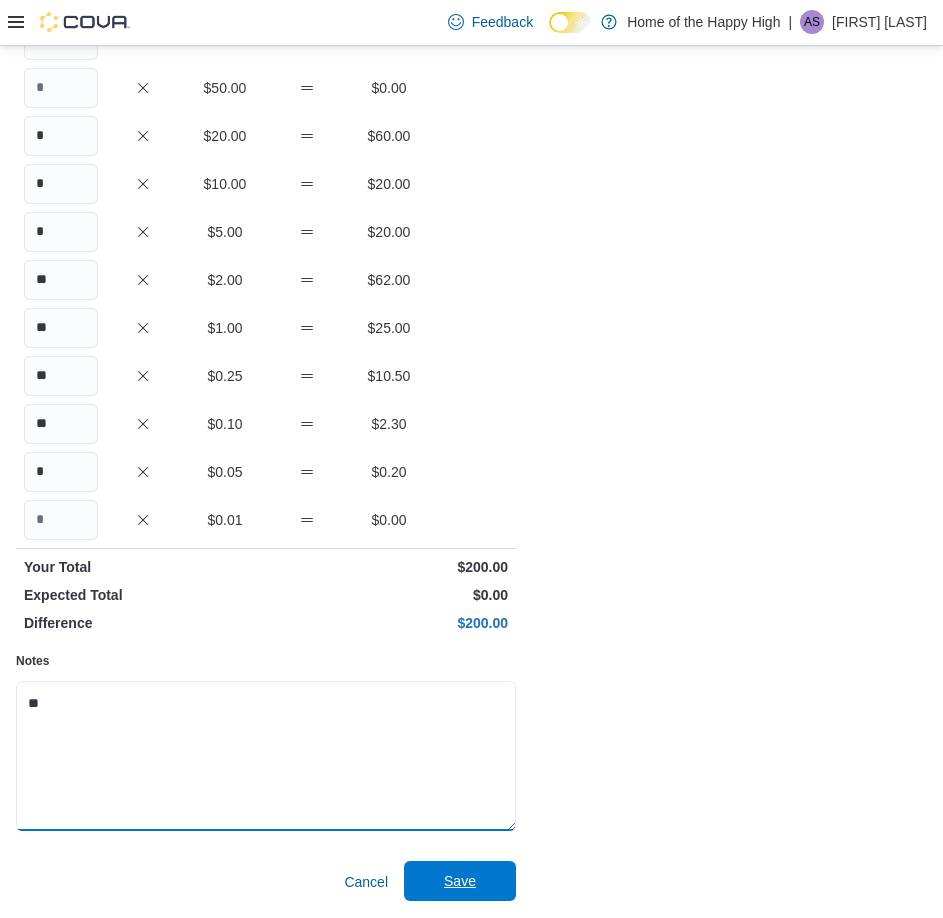 type on "**" 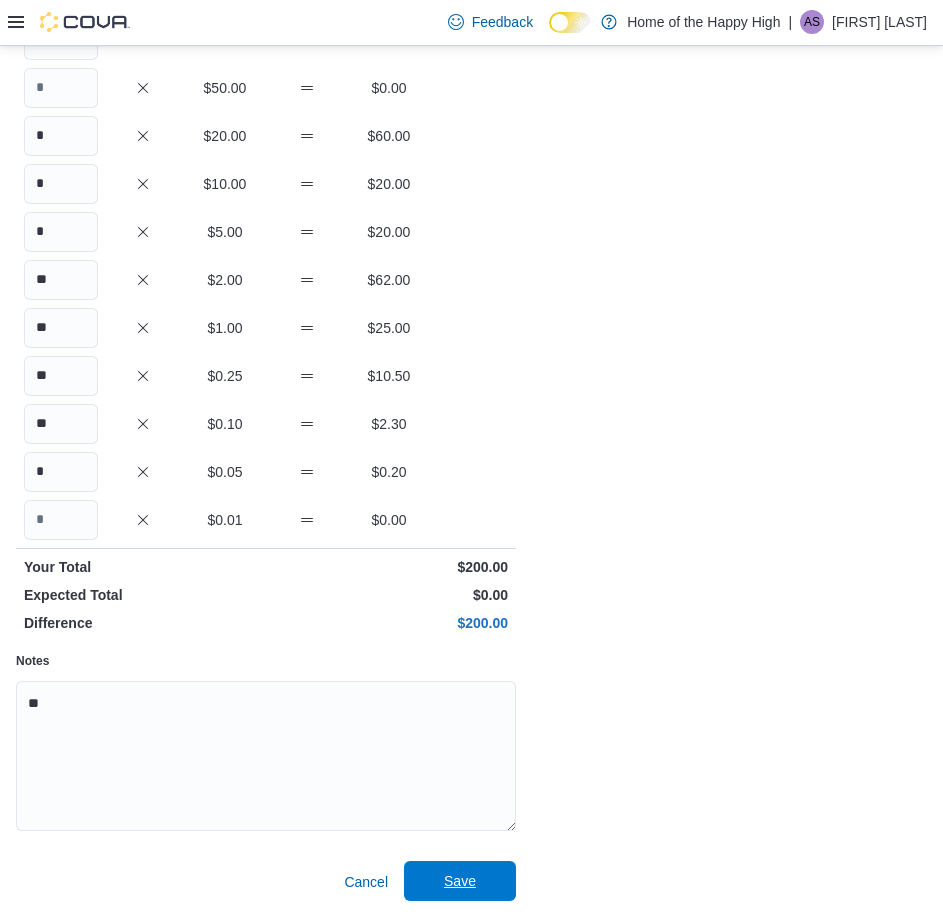 click on "Save" at bounding box center (460, 881) 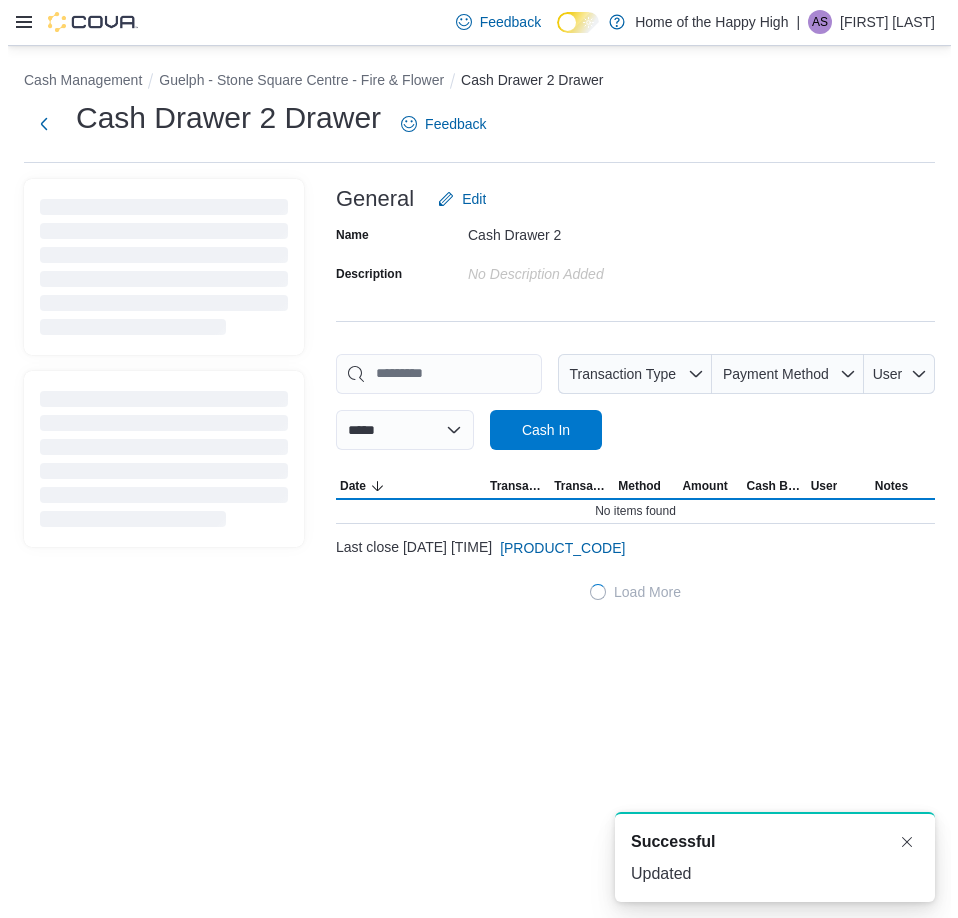 scroll, scrollTop: 0, scrollLeft: 0, axis: both 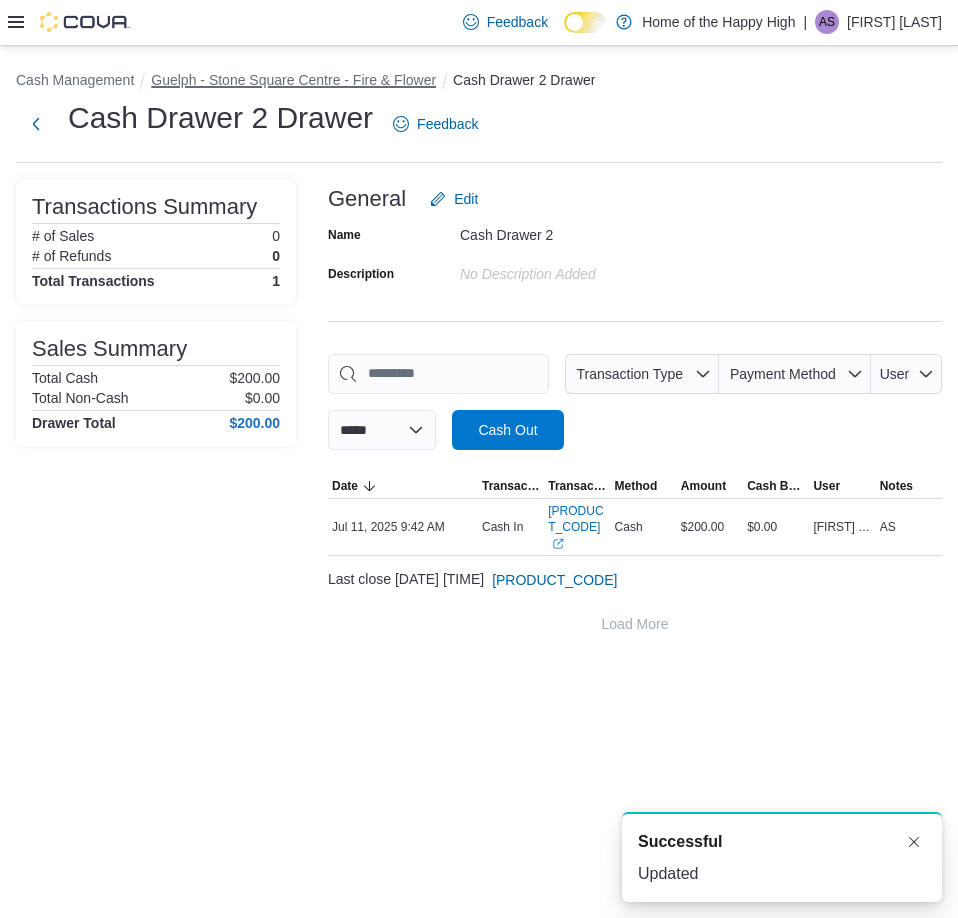 click on "Guelph - Stone Square Centre - Fire & Flower" at bounding box center (293, 80) 